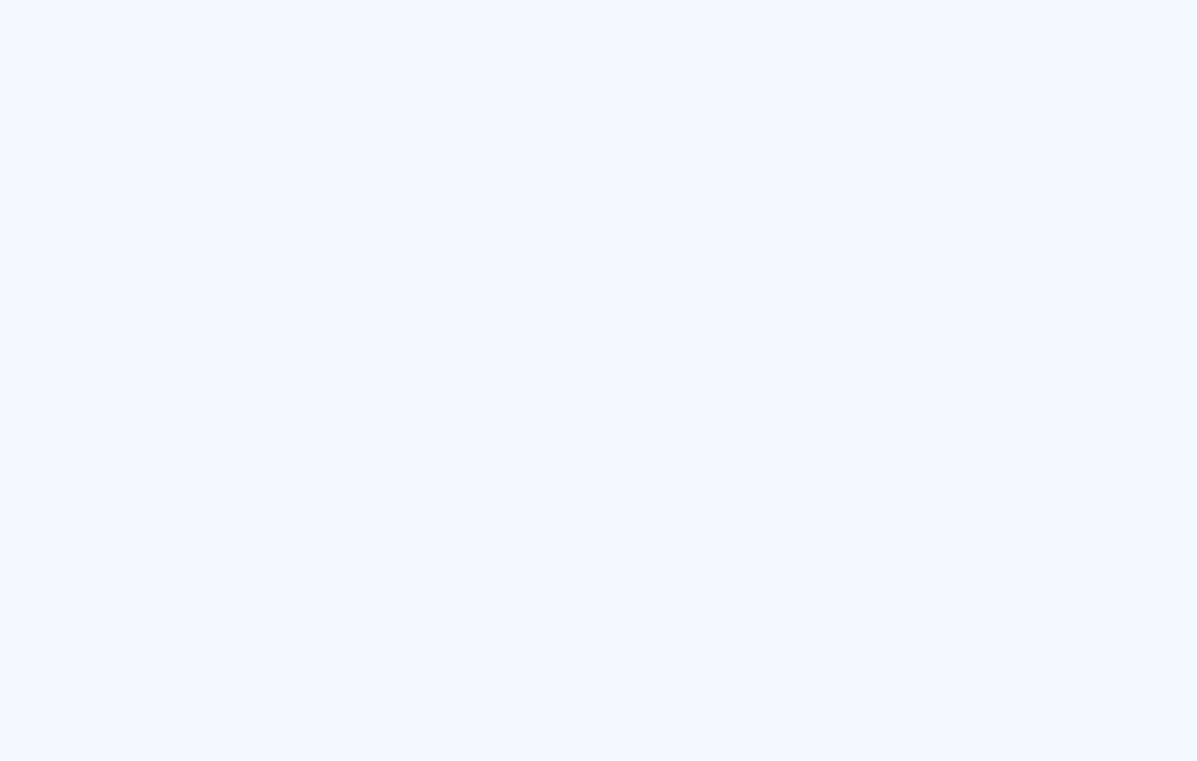 scroll, scrollTop: 0, scrollLeft: 0, axis: both 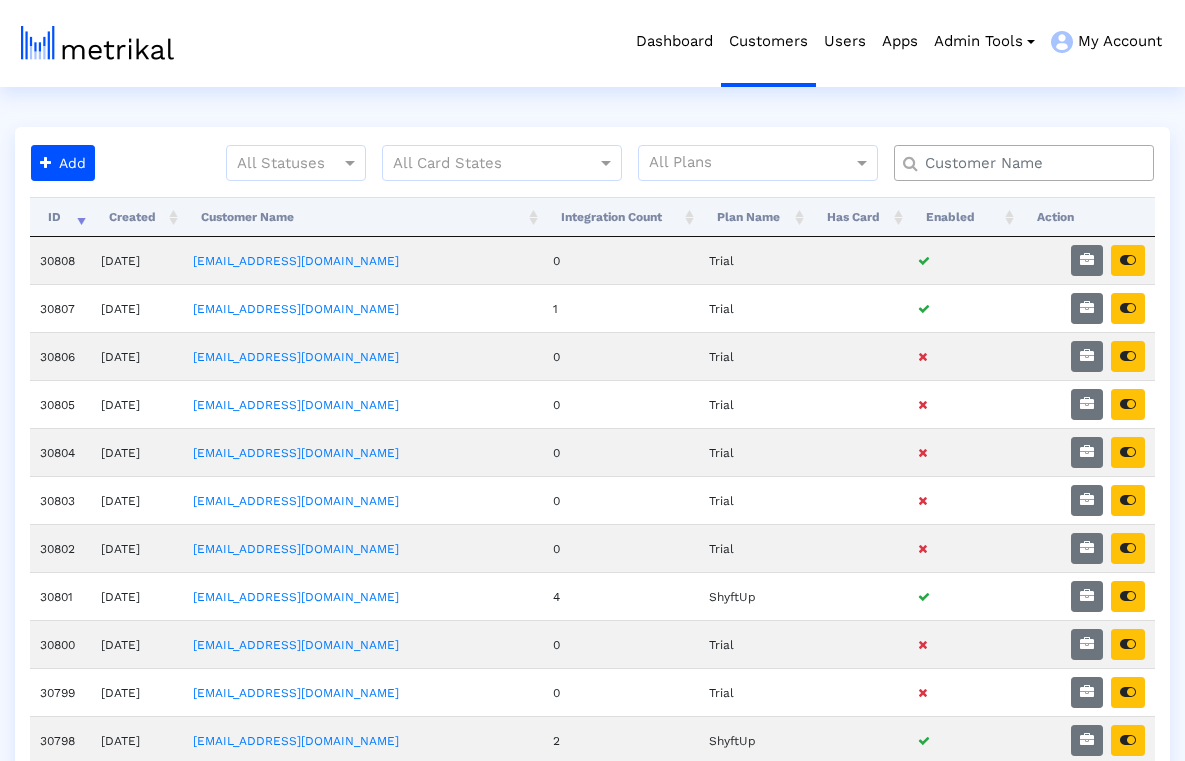 click 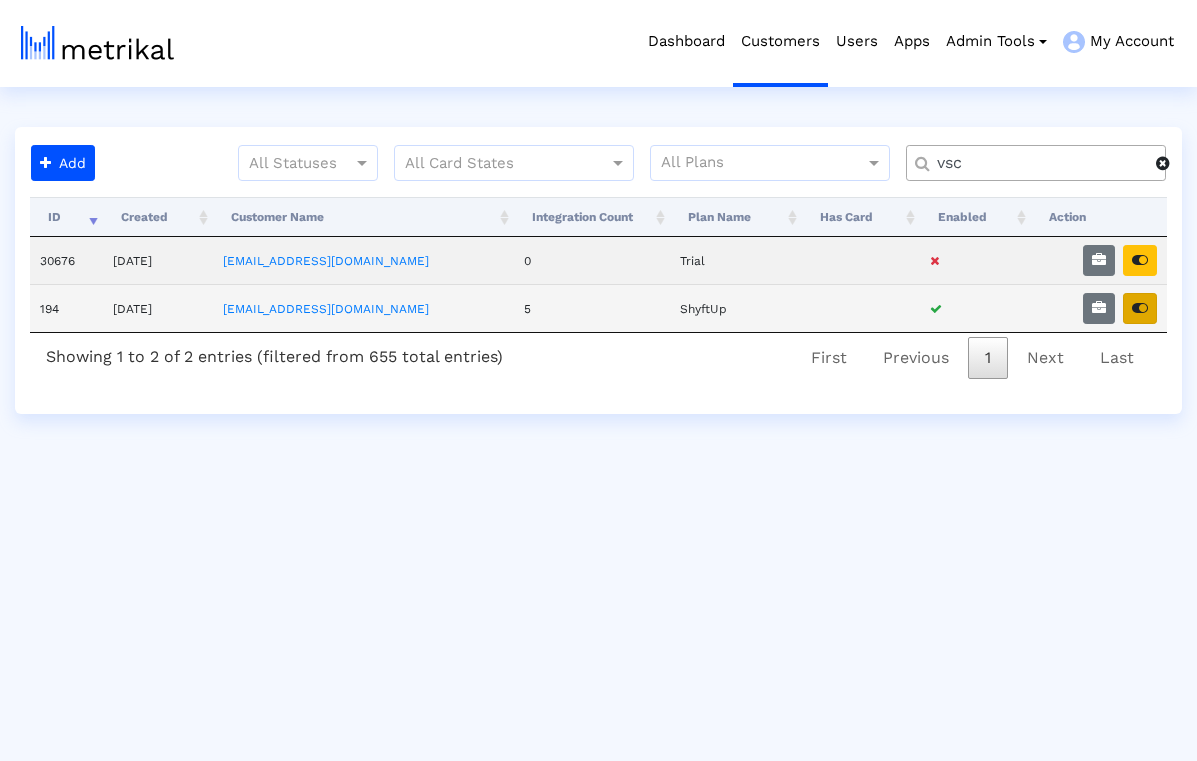 type on "vsc" 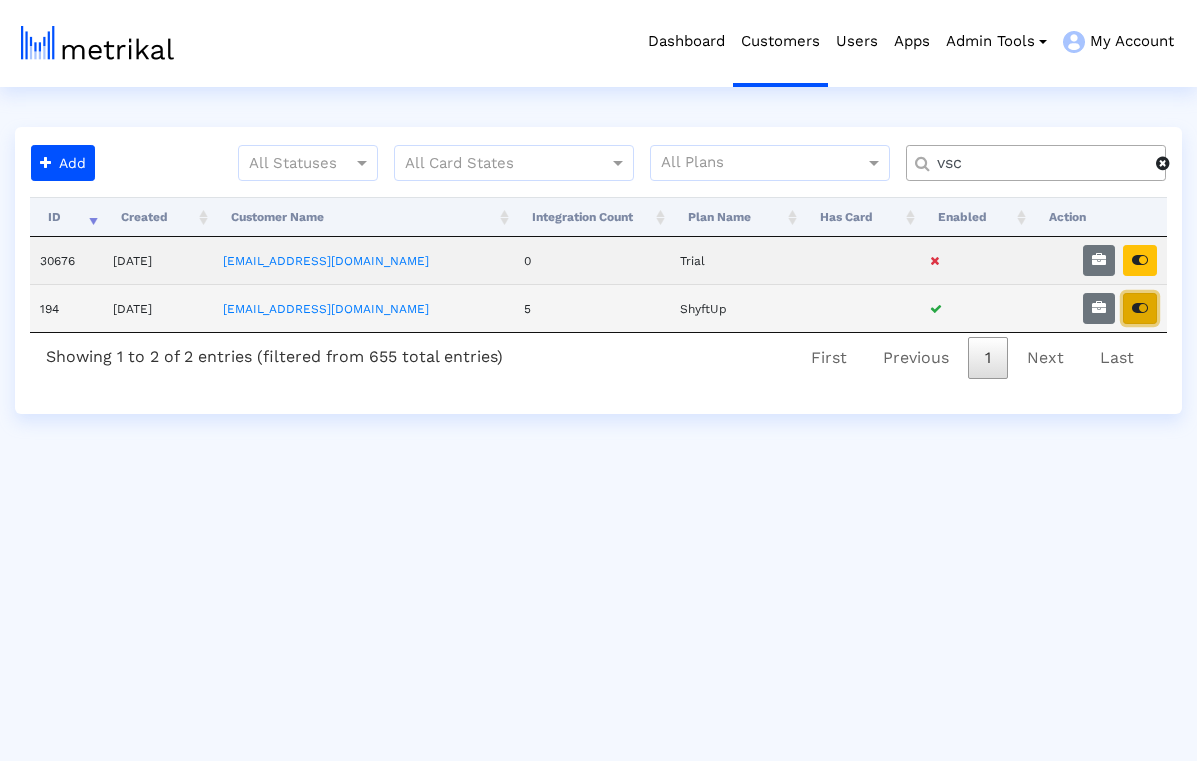 click at bounding box center (1140, 308) 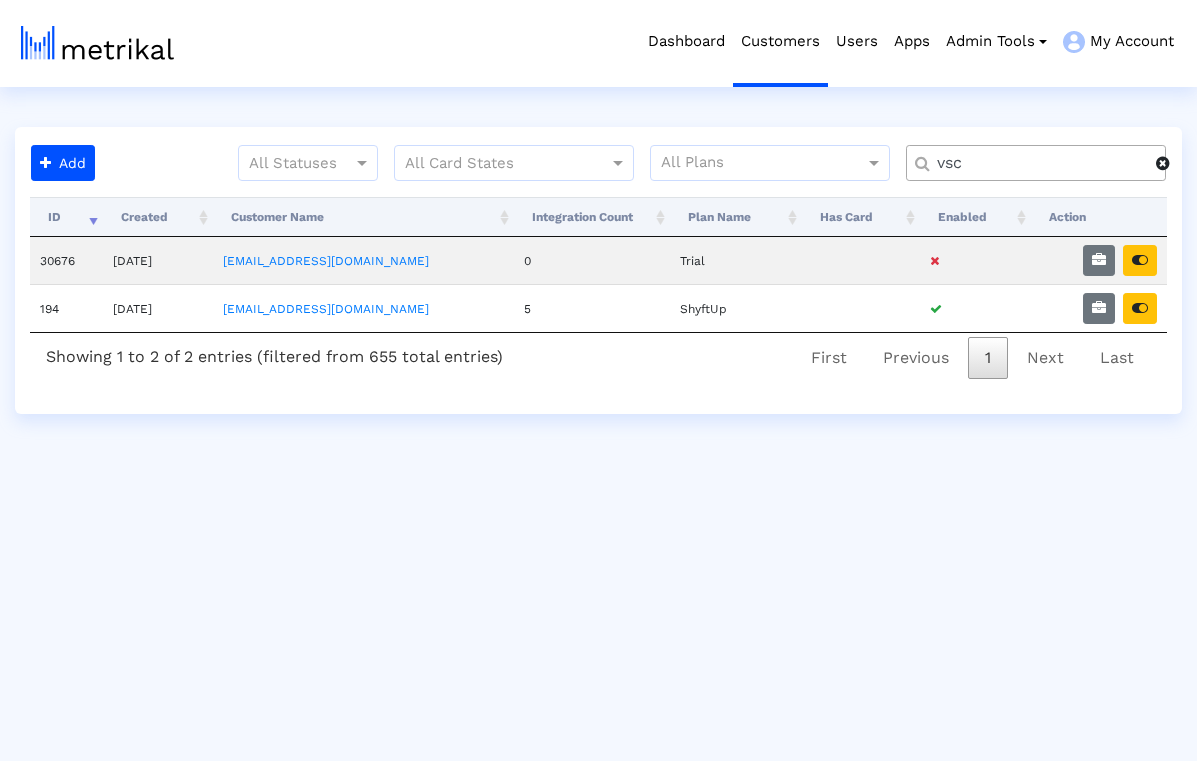 click 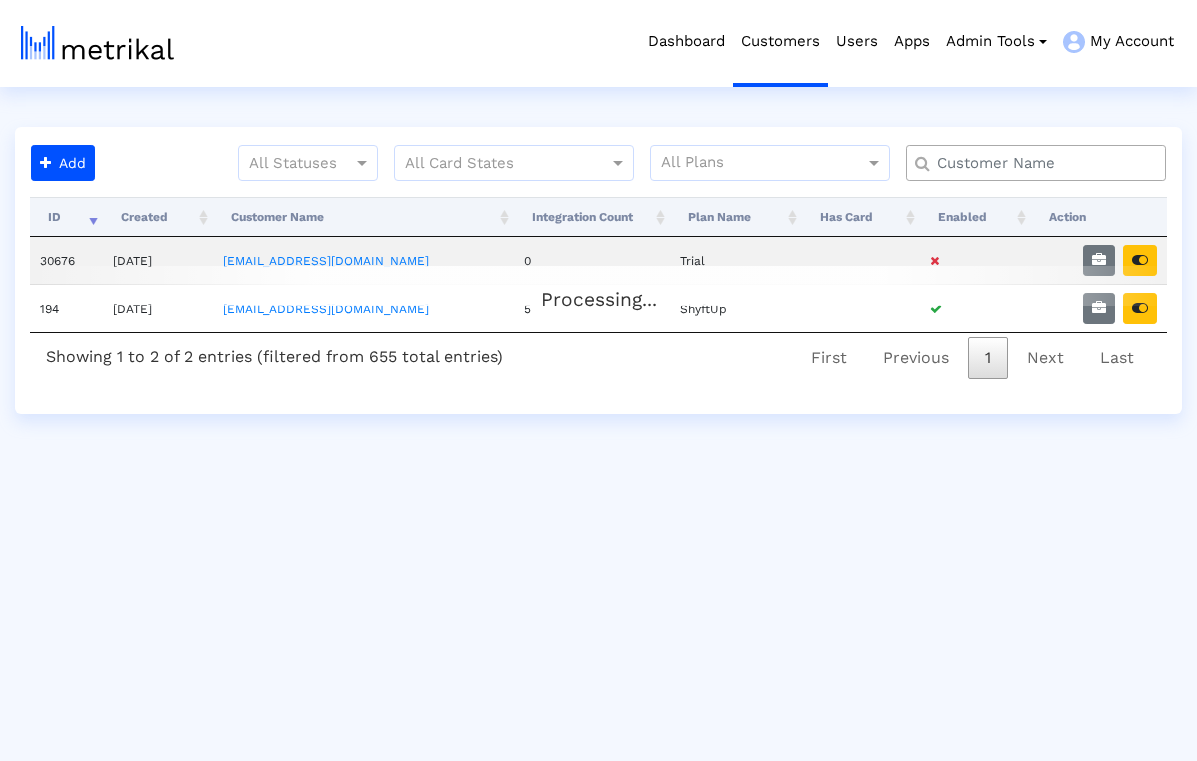 click 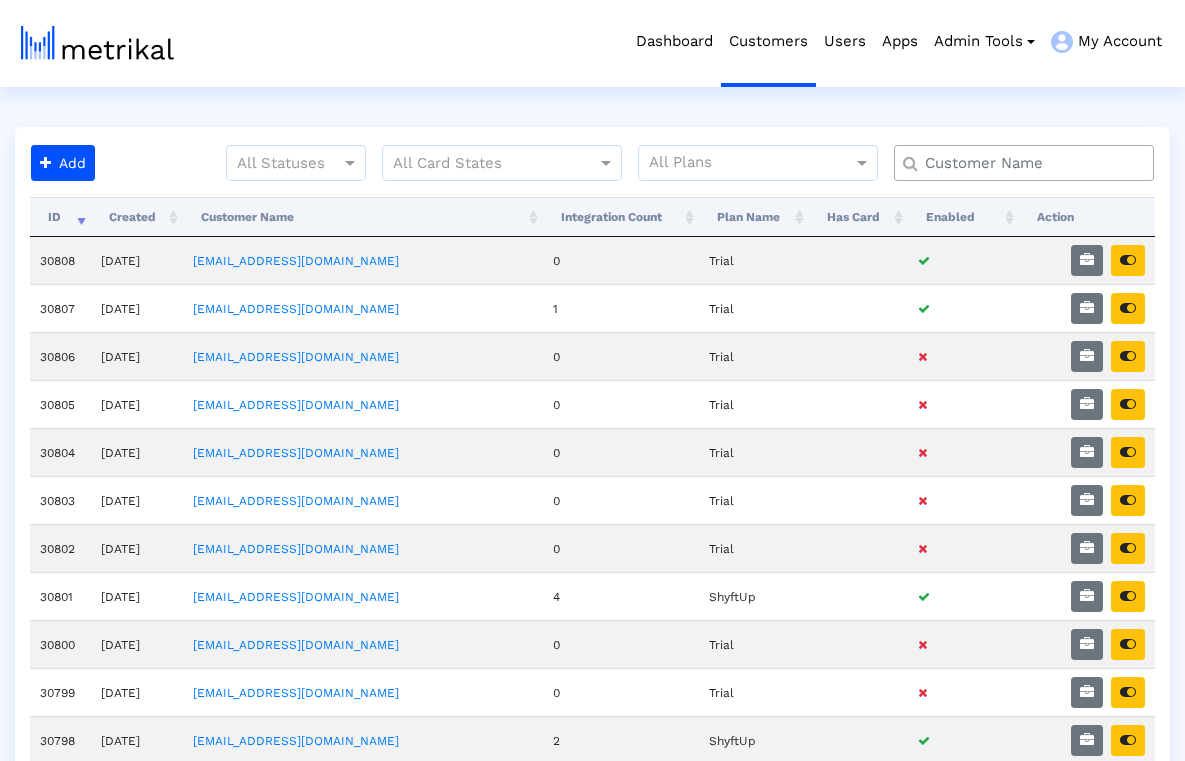 click 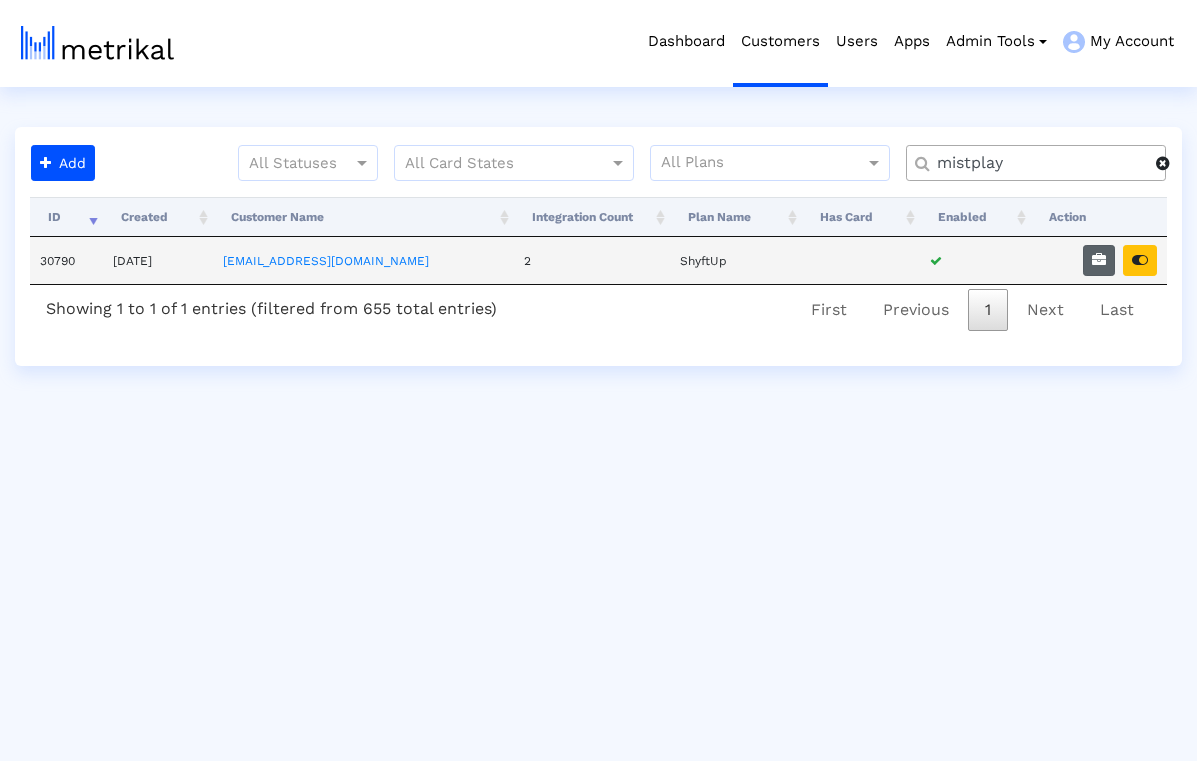 type on "mistplay" 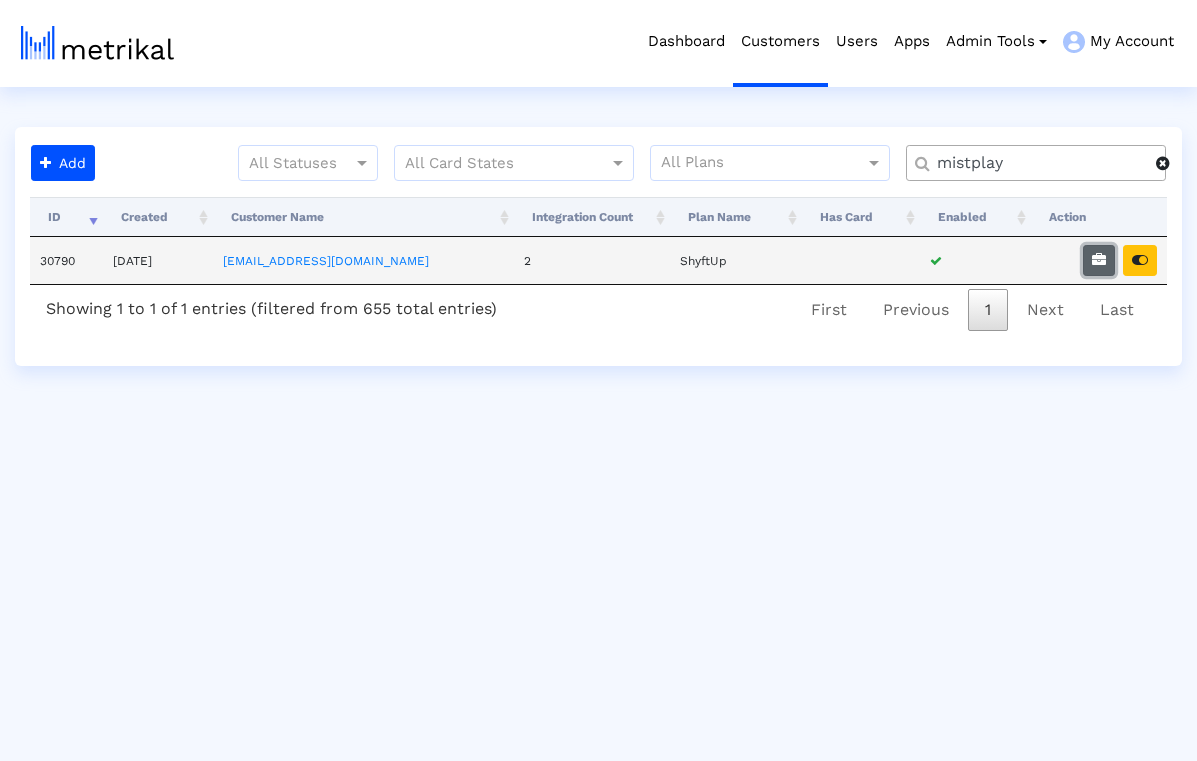 click at bounding box center (1099, 260) 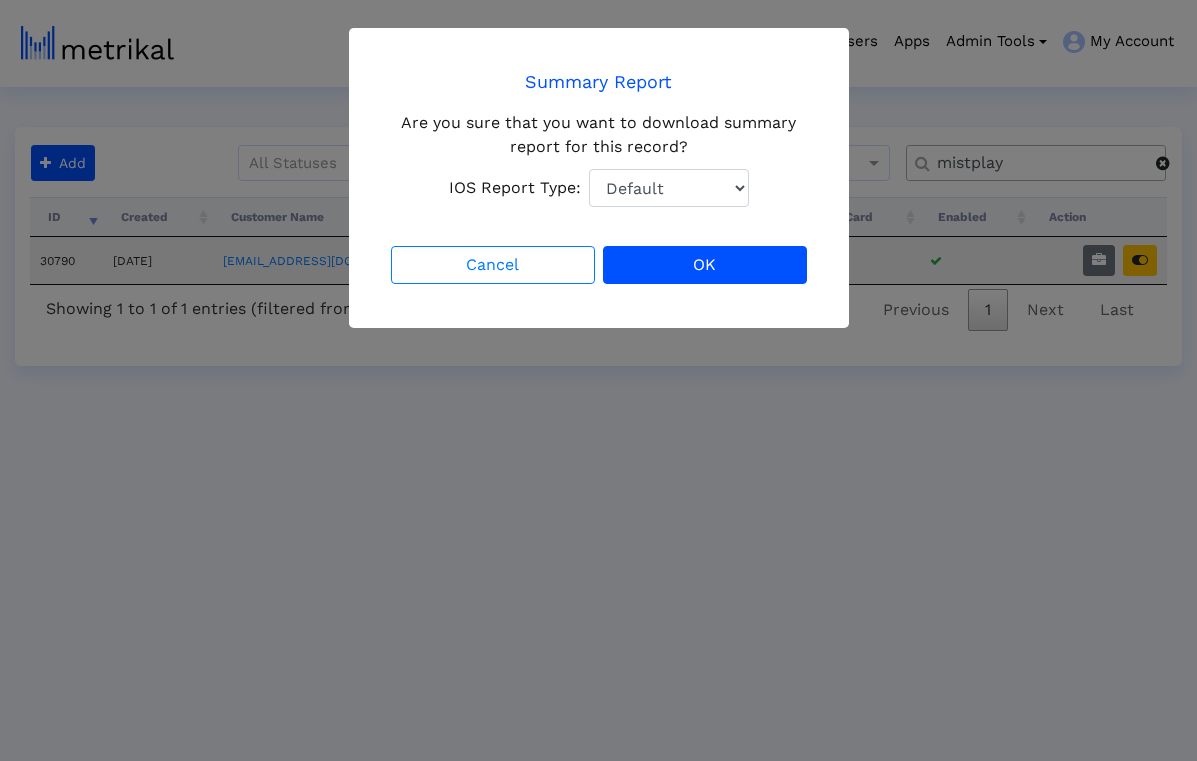 select on "1: 1" 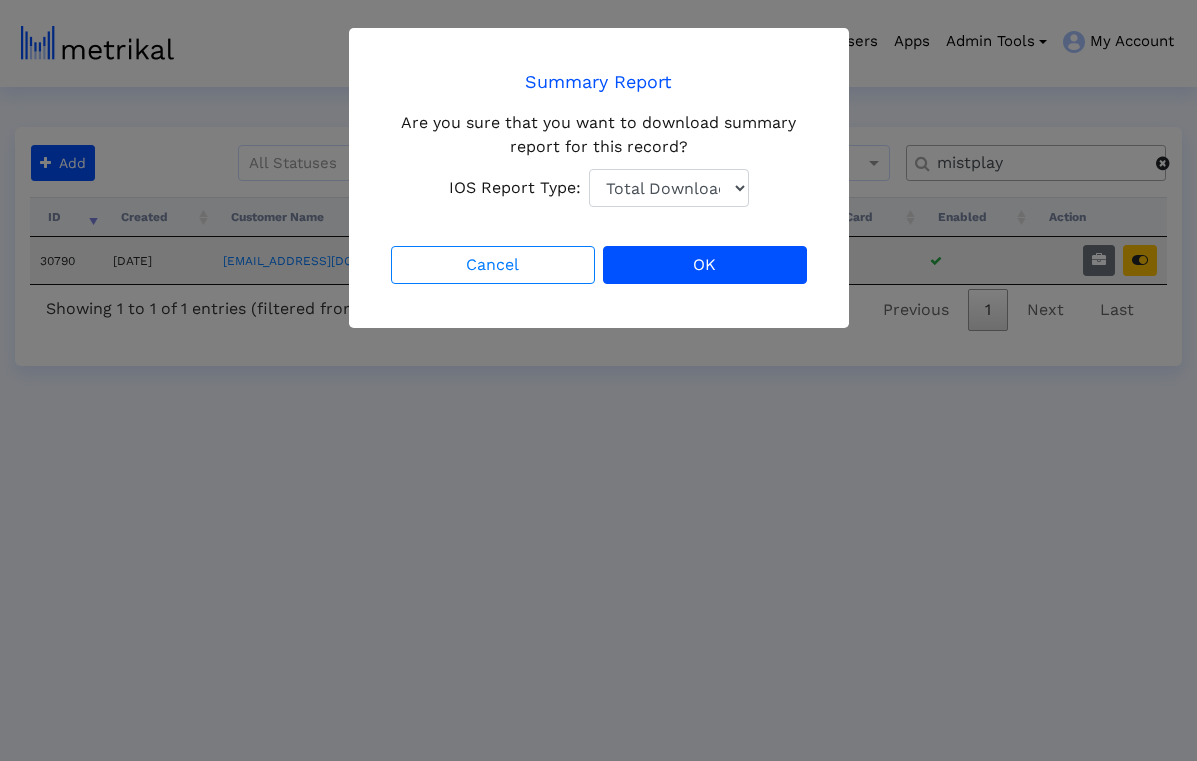 click on "Total Downloads" 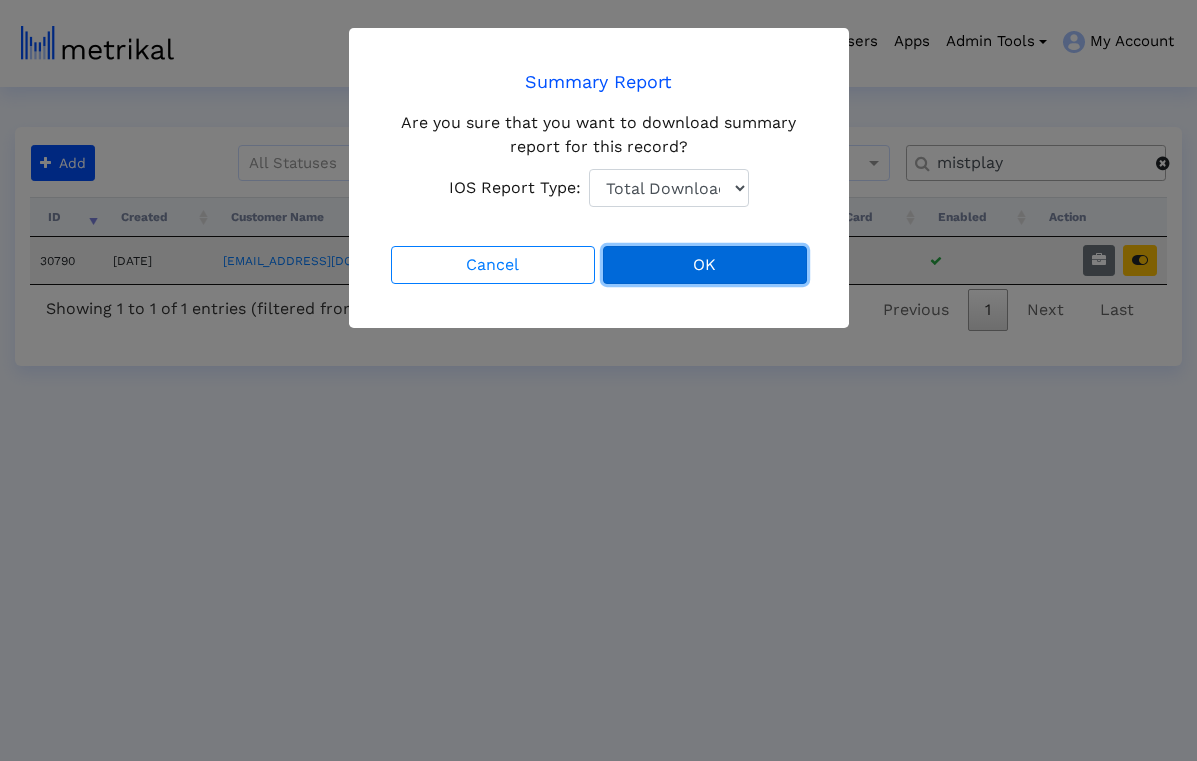 click on "OK" 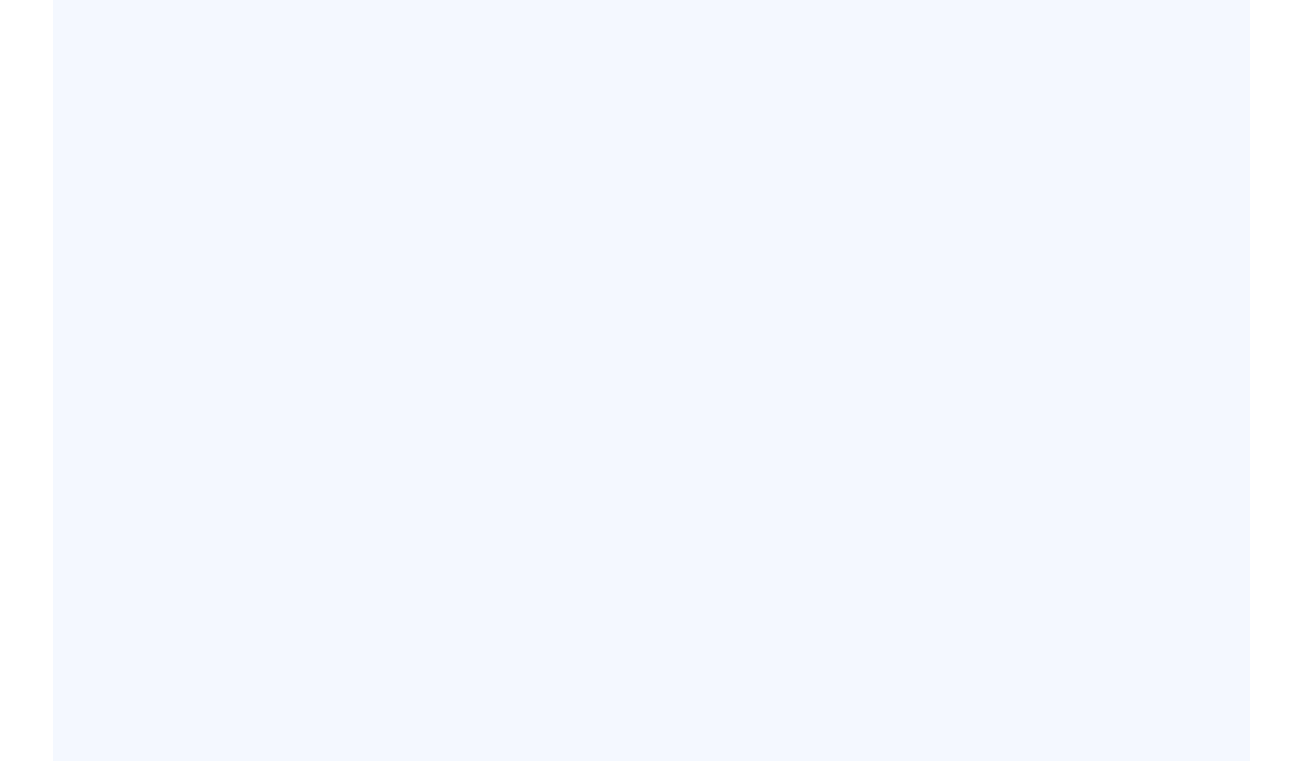 scroll, scrollTop: 0, scrollLeft: 0, axis: both 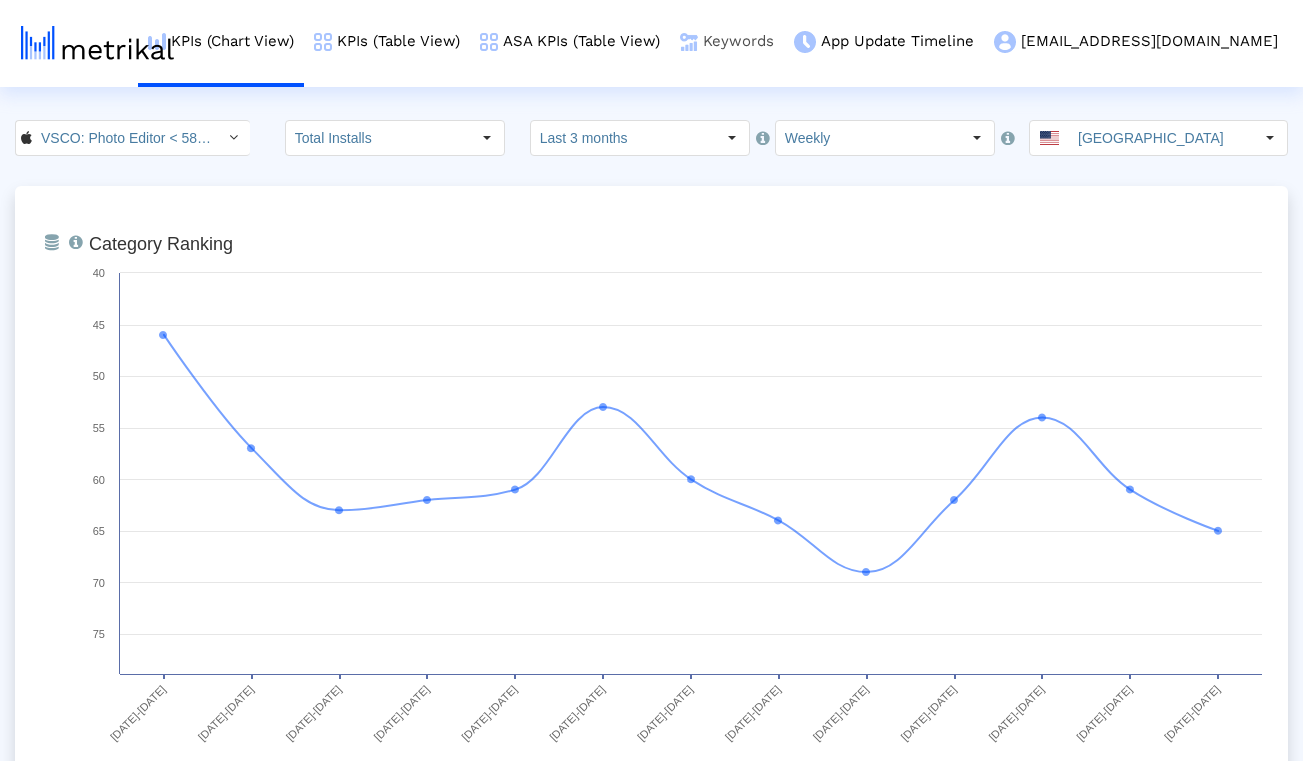 click on "Keywords" at bounding box center [727, 41] 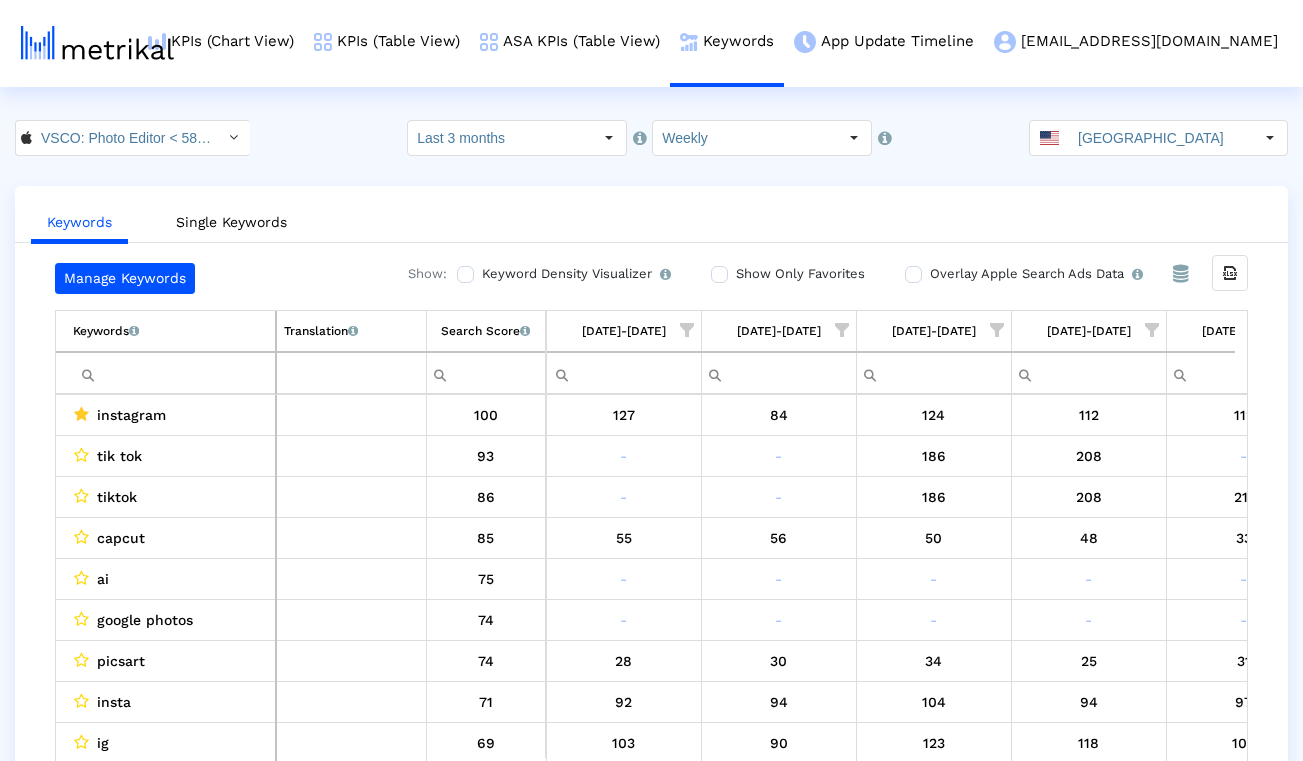 scroll, scrollTop: 0, scrollLeft: 1326, axis: horizontal 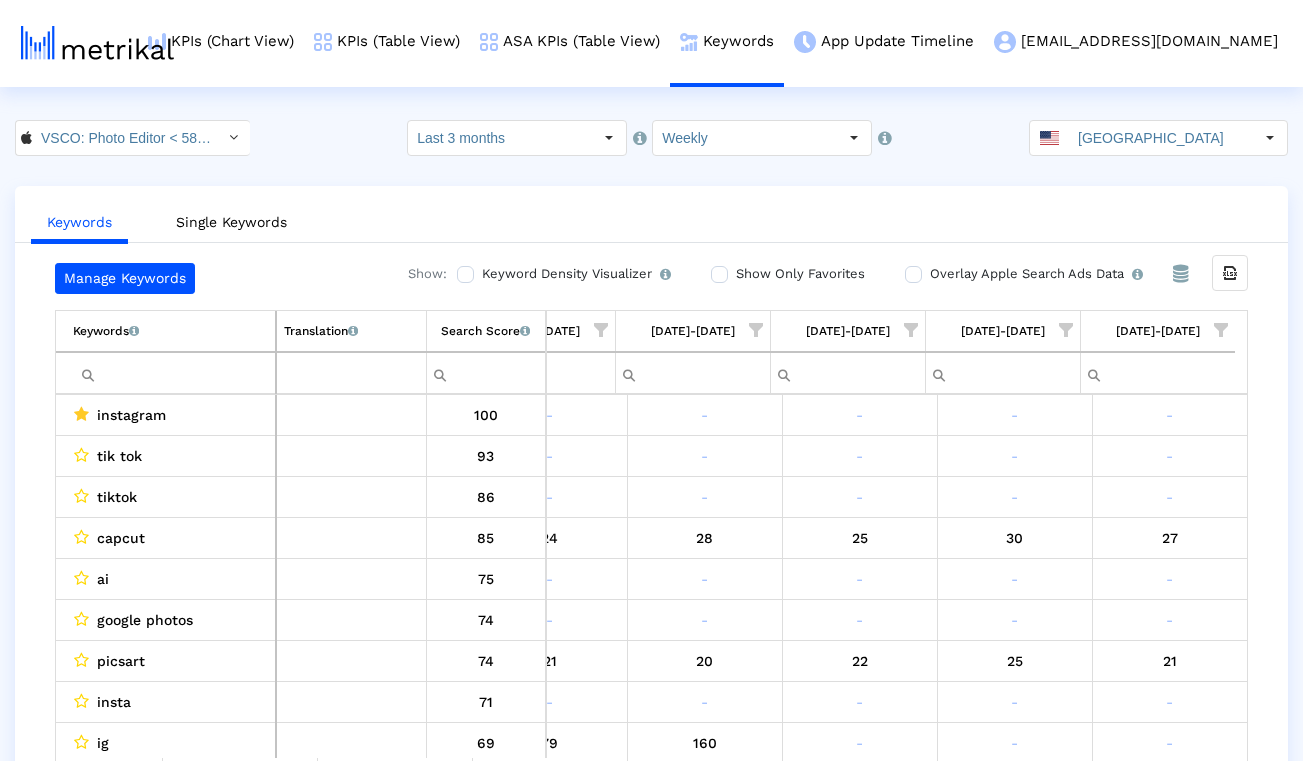 click at bounding box center [174, 373] 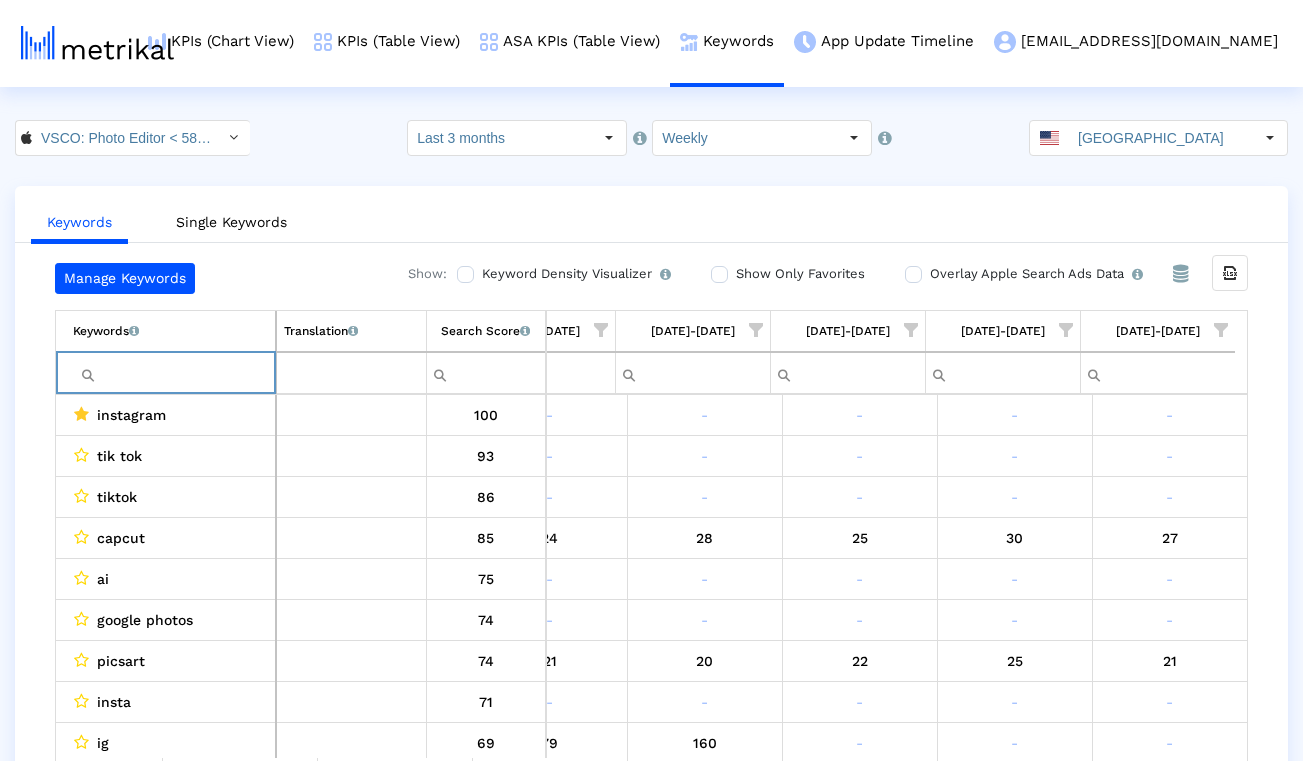 paste on "picsart" 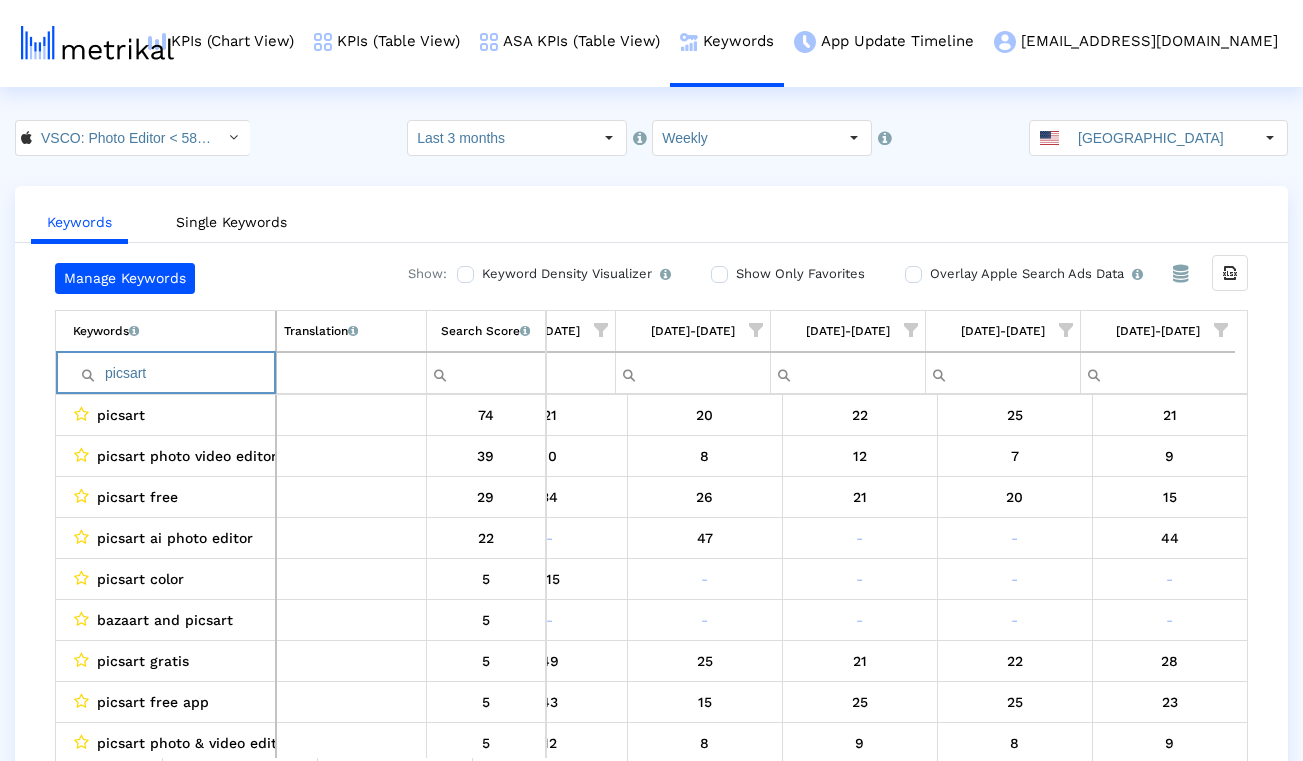 paste on "capcu" 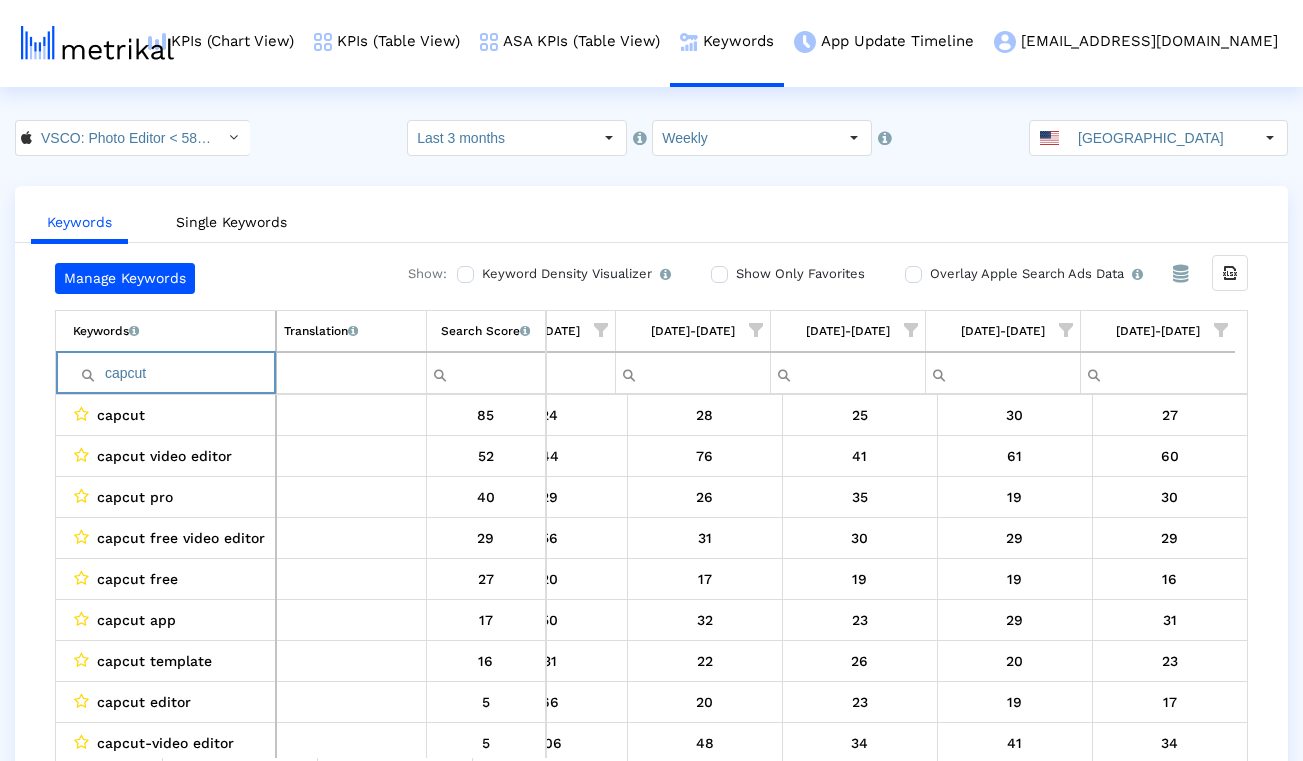 paste on "lightroom" 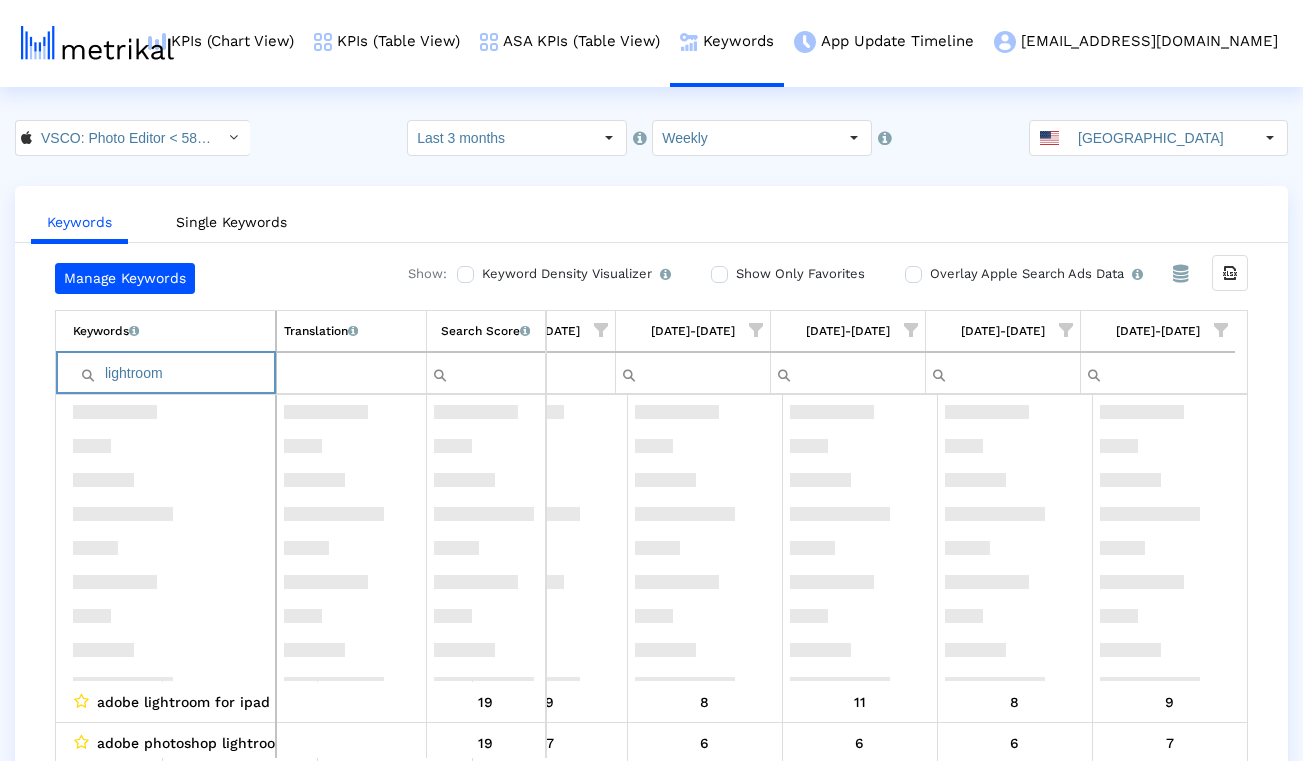 scroll, scrollTop: 300, scrollLeft: 1326, axis: both 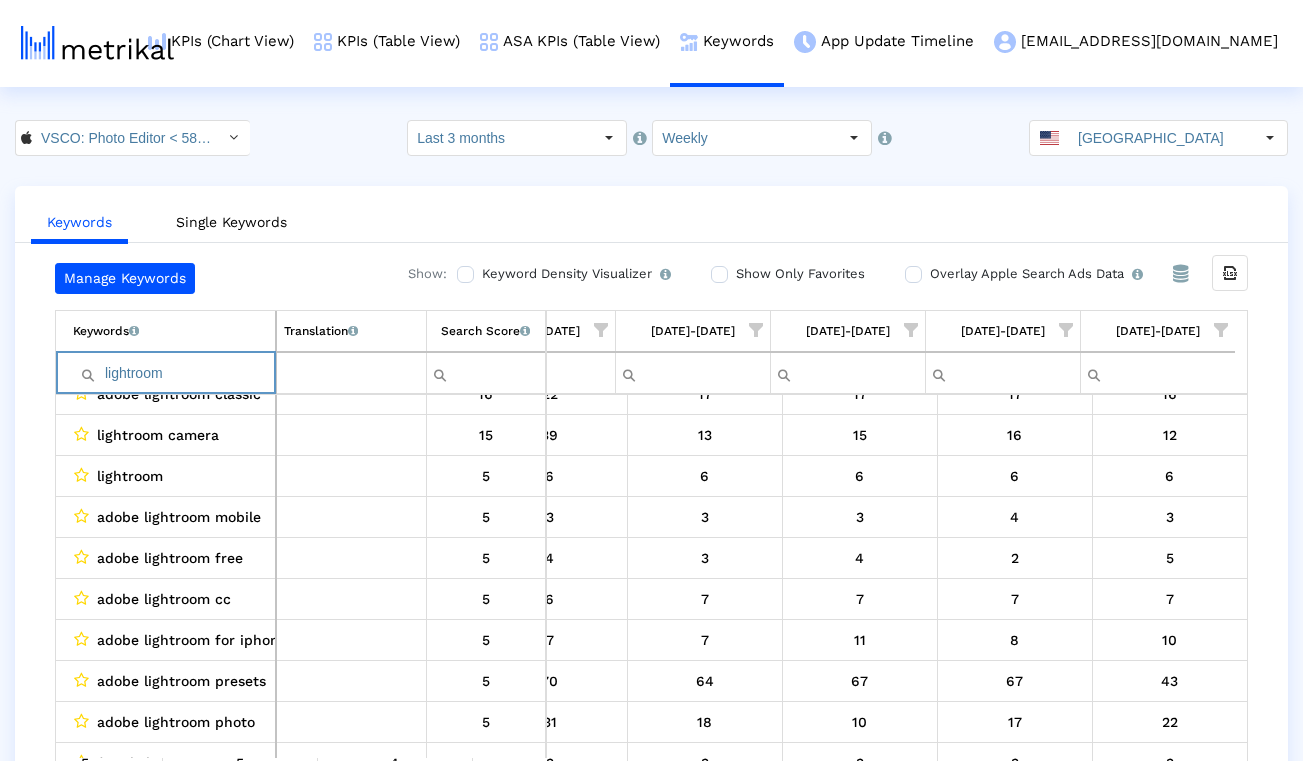 paste on "inshot" 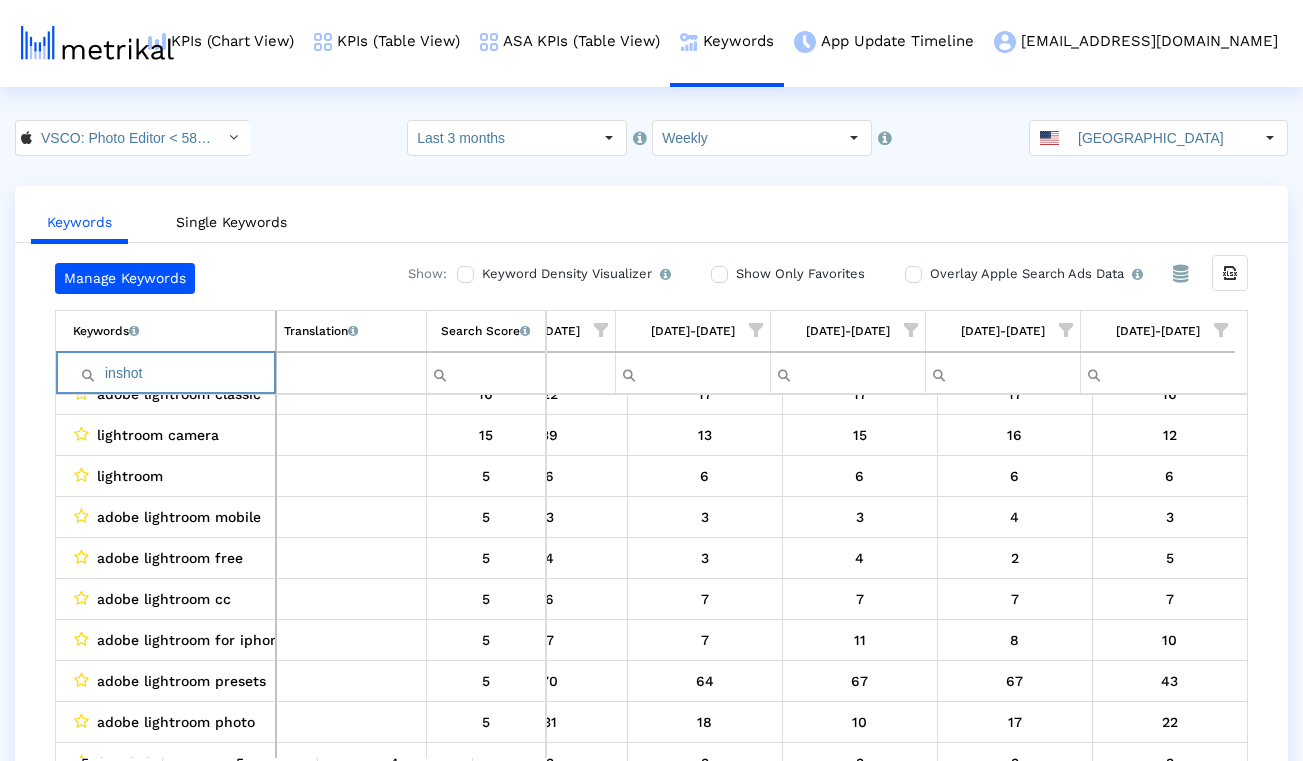 scroll, scrollTop: 0, scrollLeft: 1326, axis: horizontal 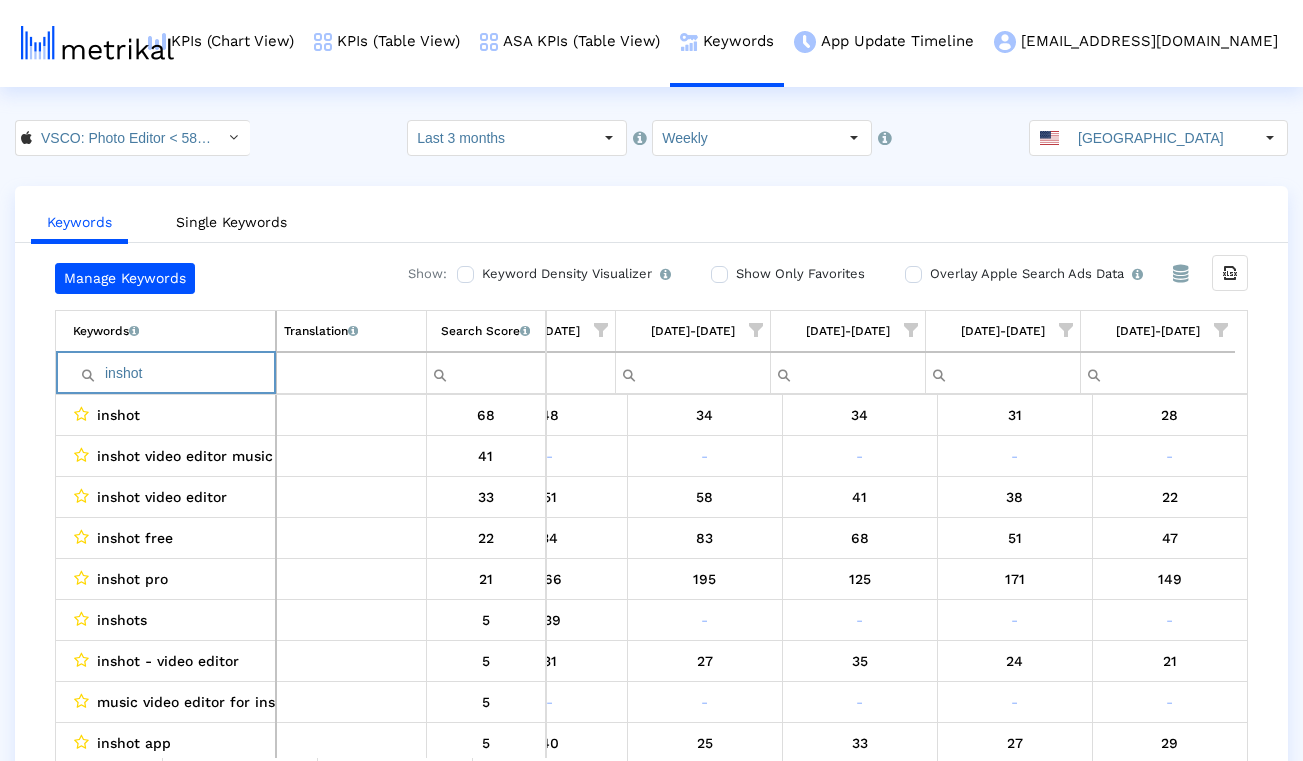 paste on "snapseed" 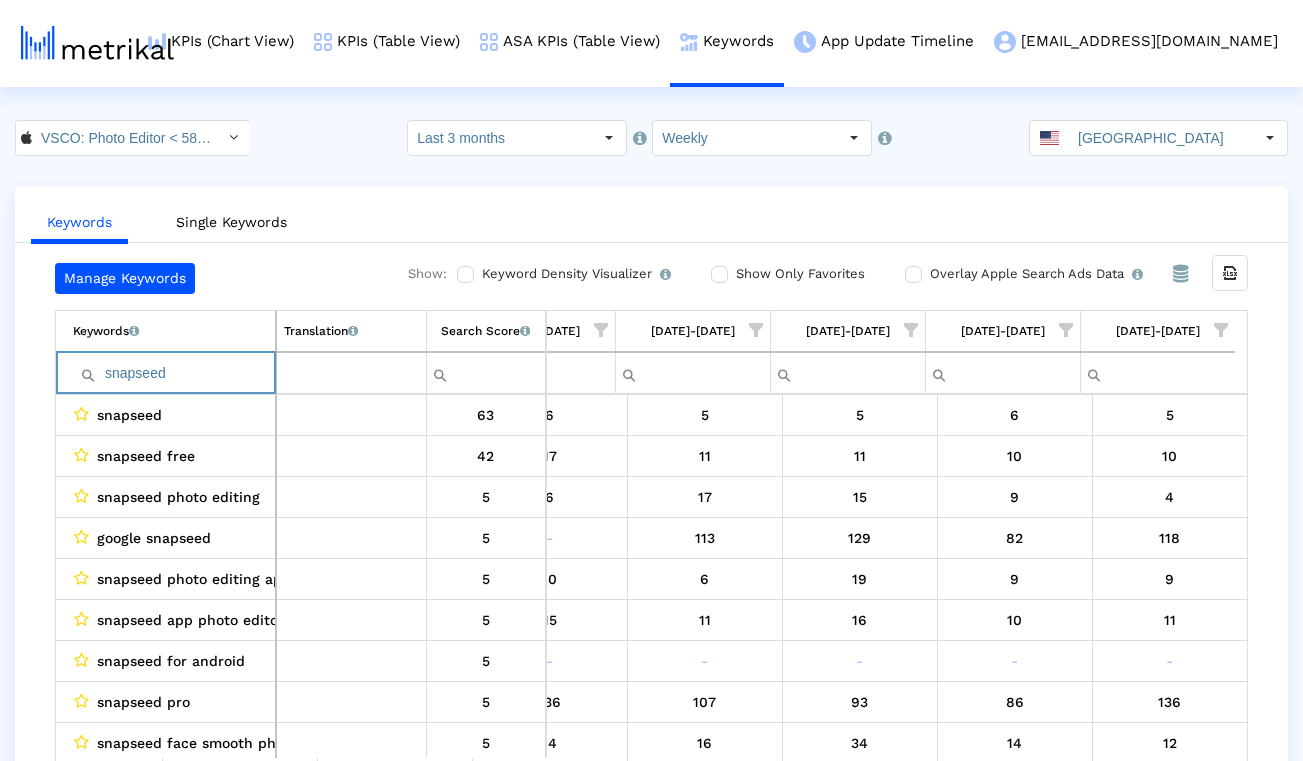 paste on "photo editor" 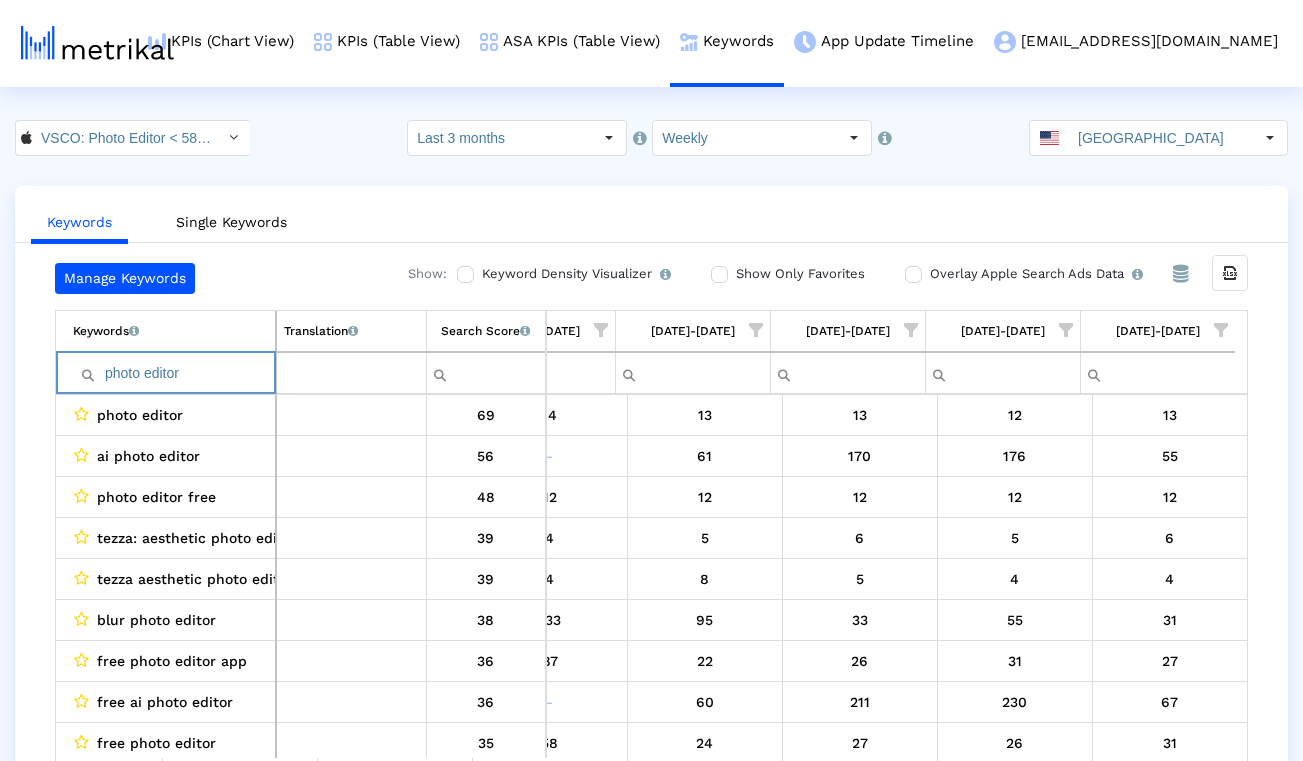 paste on "vide" 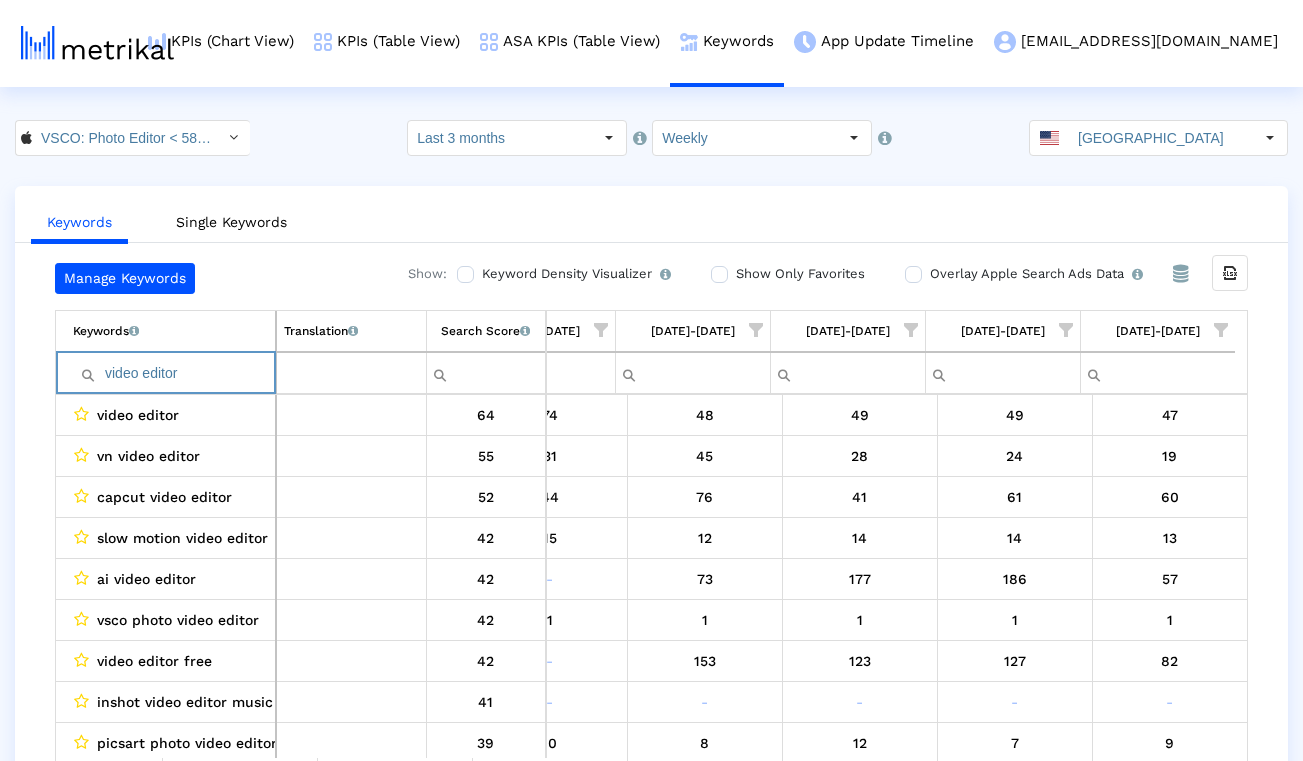 paste on "photoshop" 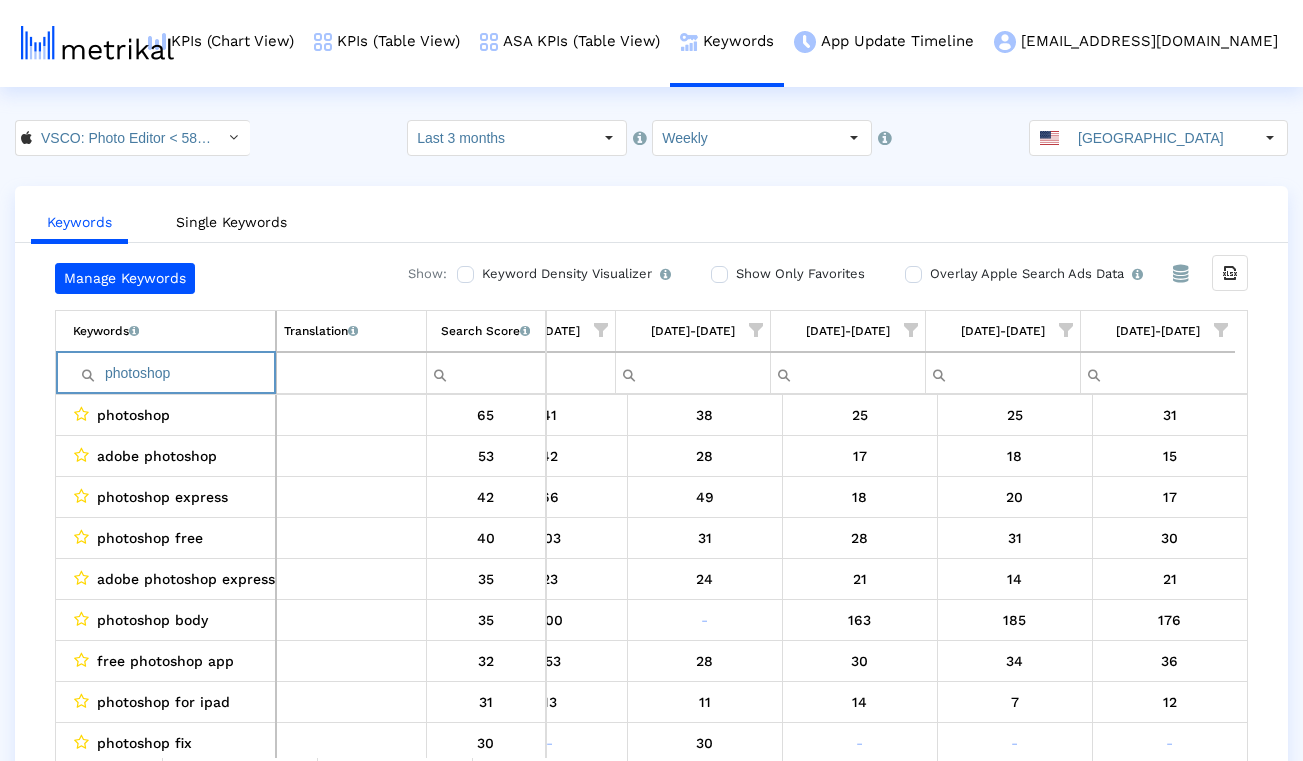paste on "icture editor" 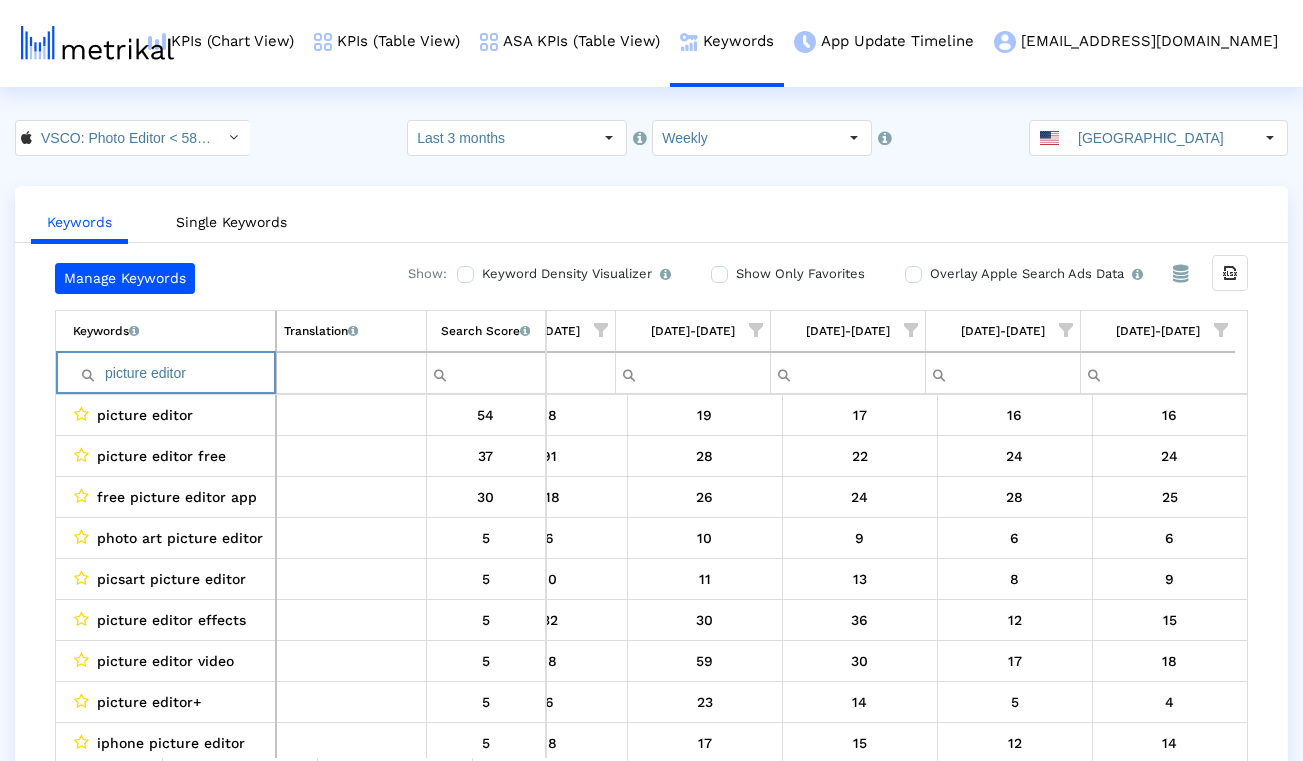 paste on "editing apps" 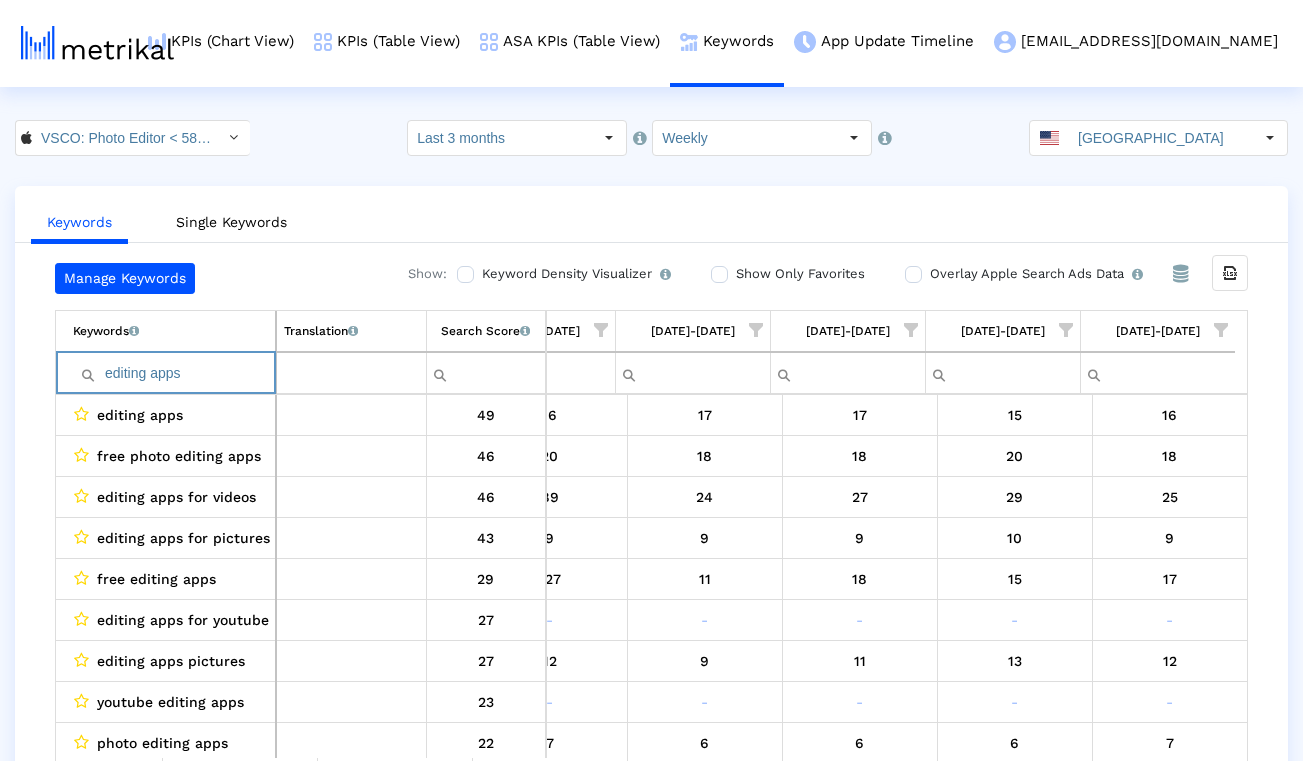 paste on "filters for picture" 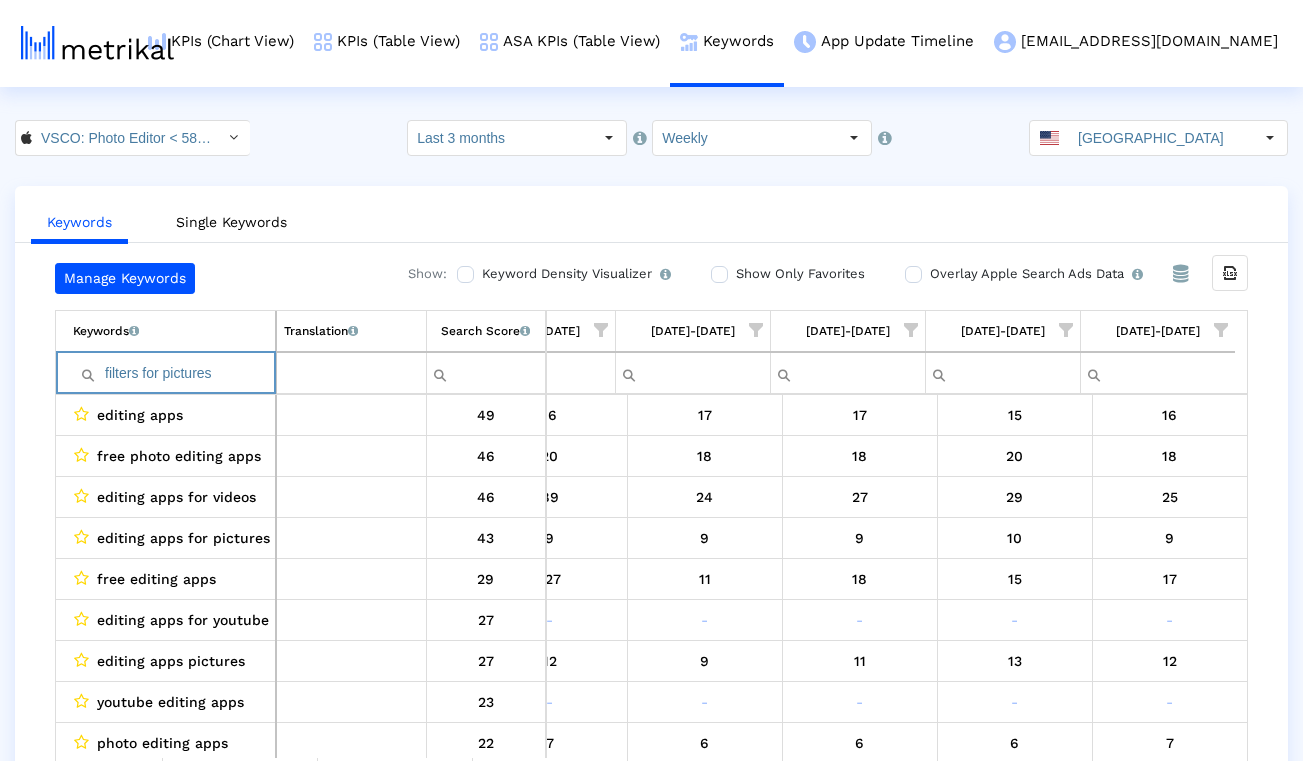 scroll, scrollTop: 0, scrollLeft: 1314, axis: horizontal 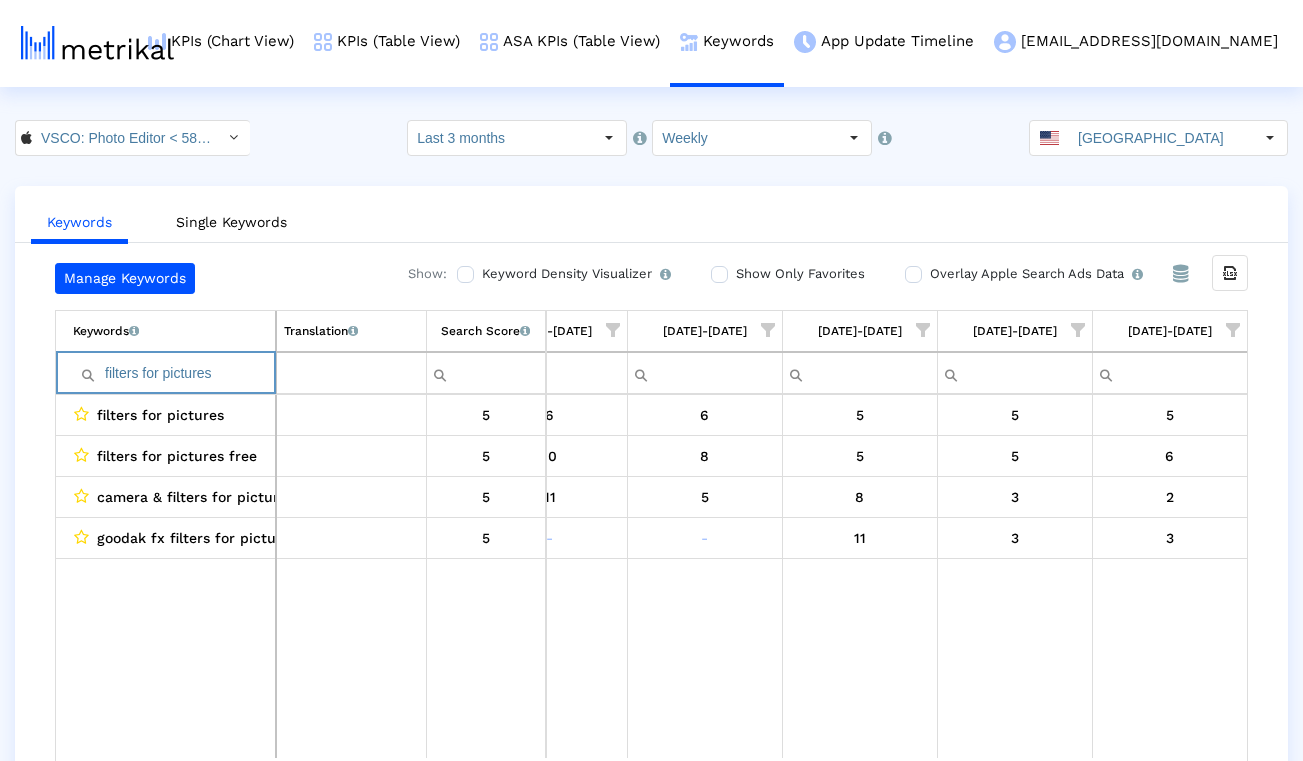 paste on "photo editor free" 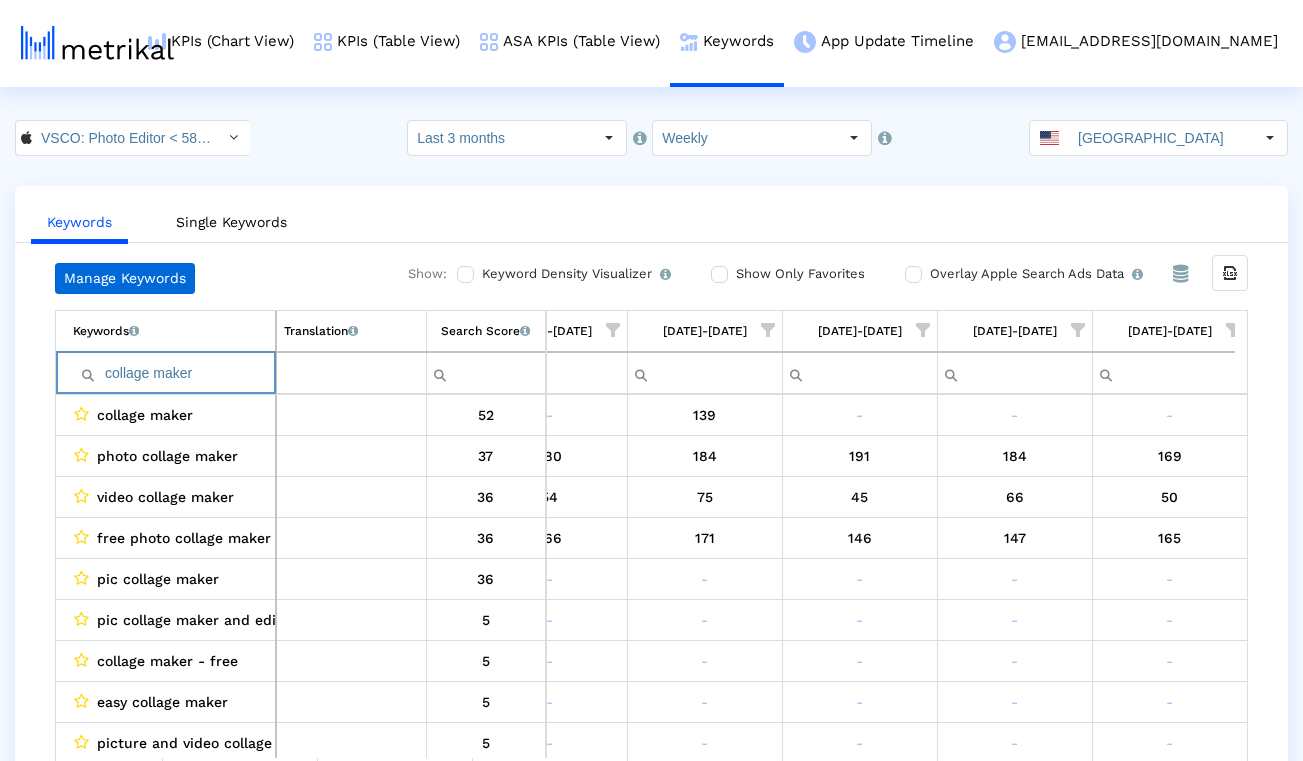 paste on "vintage camera" 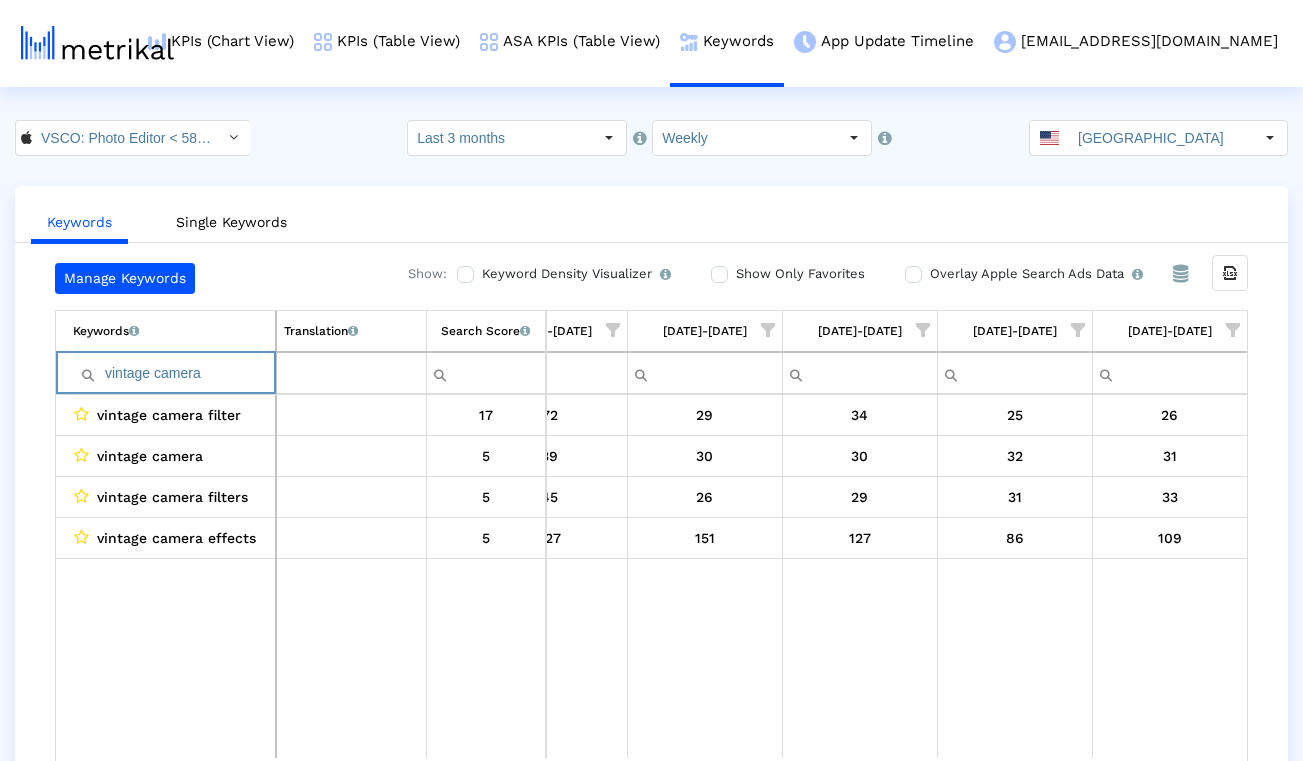 paste on "photo edit" 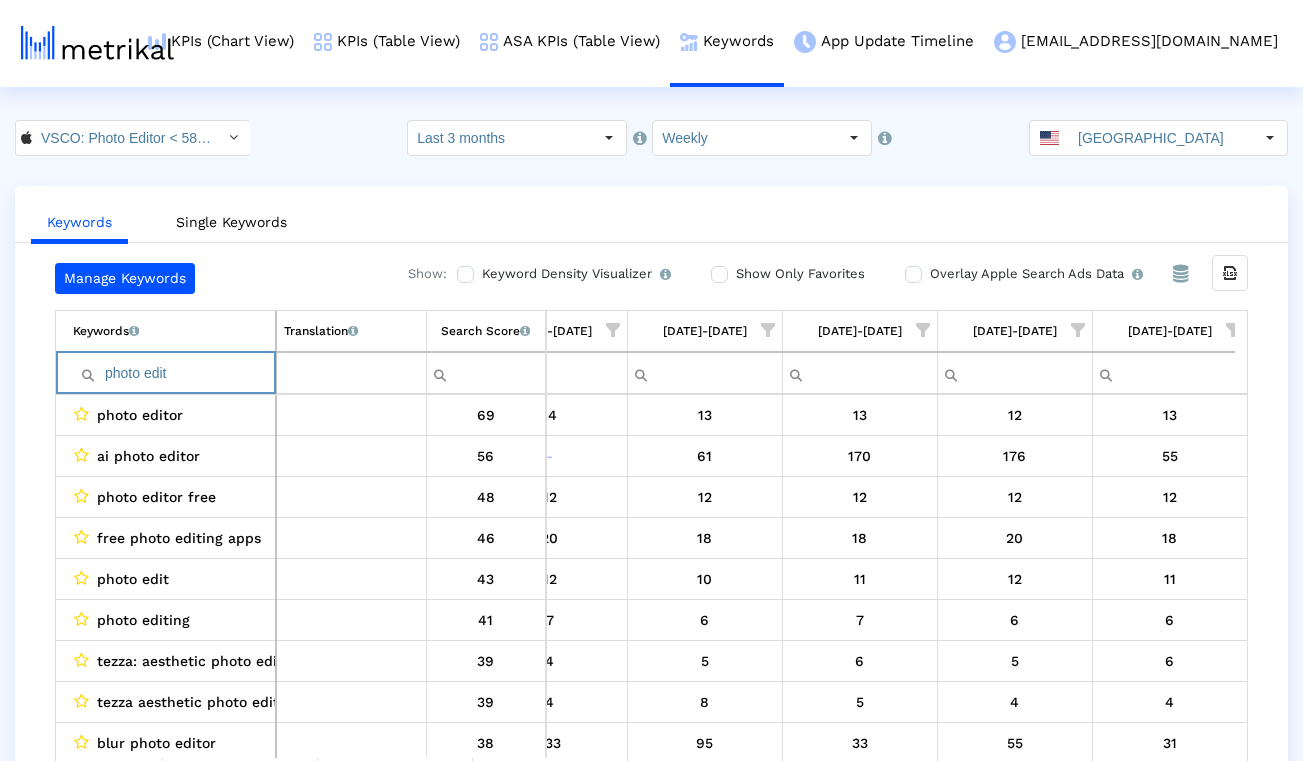 paste on "app" 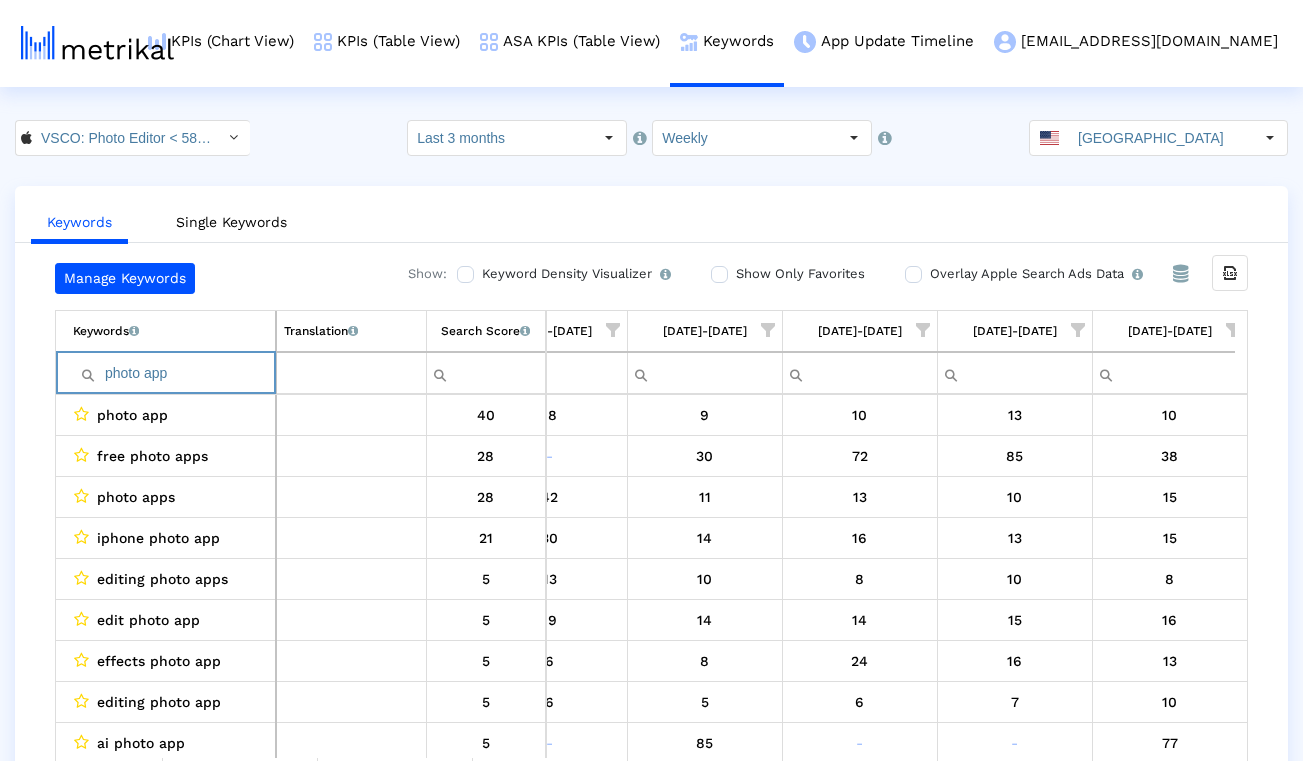 paste on "video editing app free" 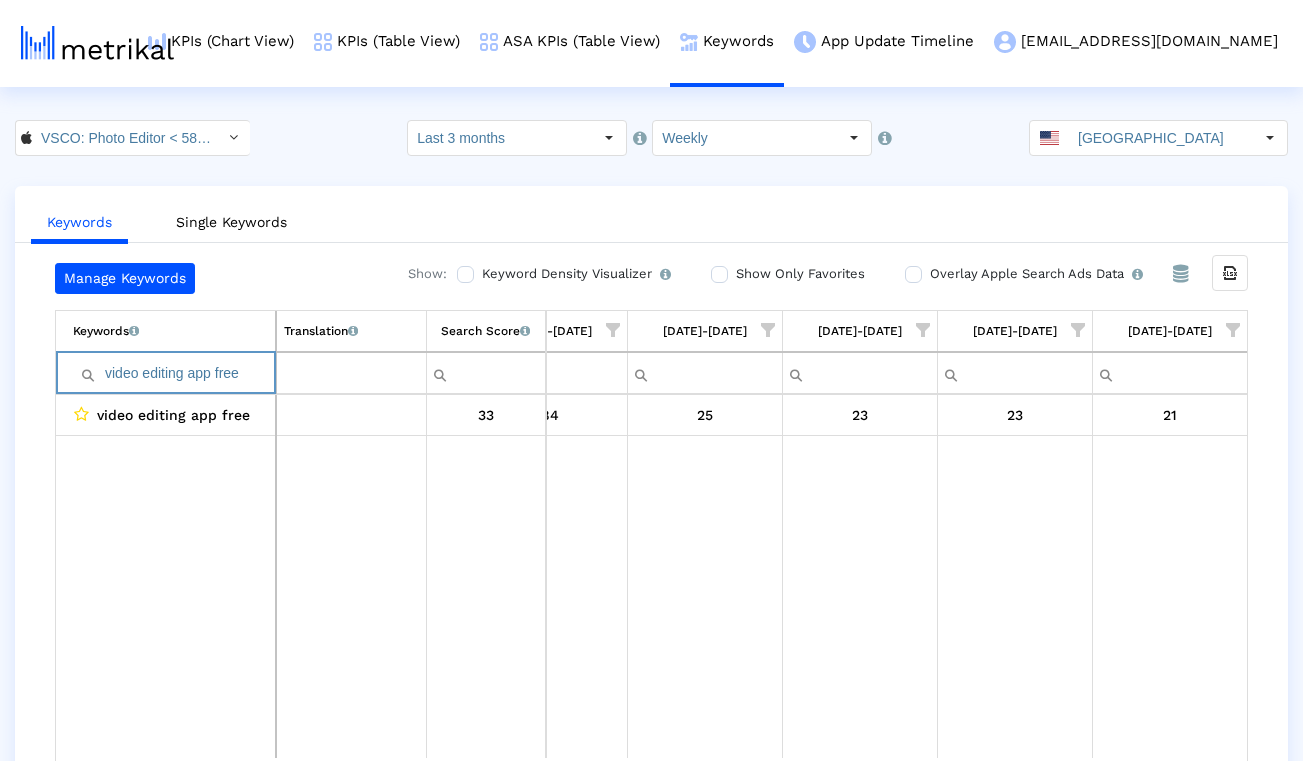 paste on "photo filters" 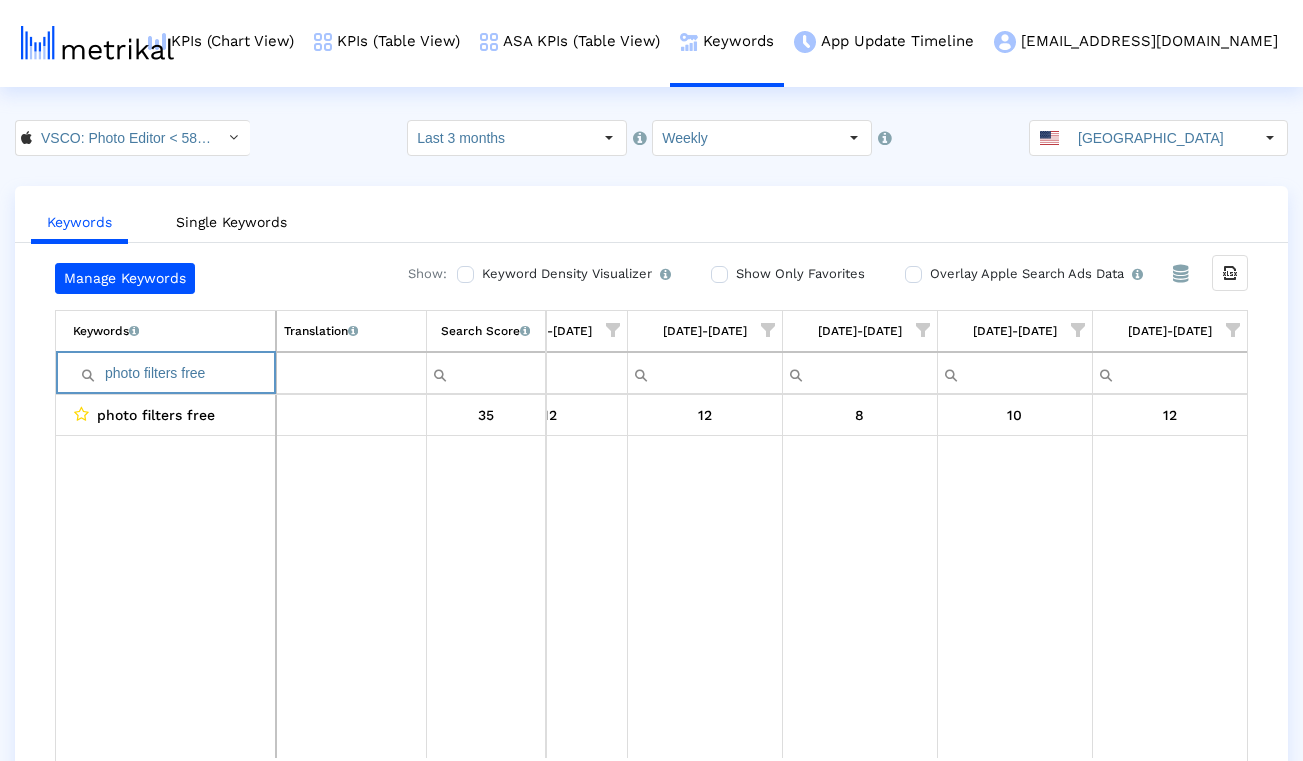 paste 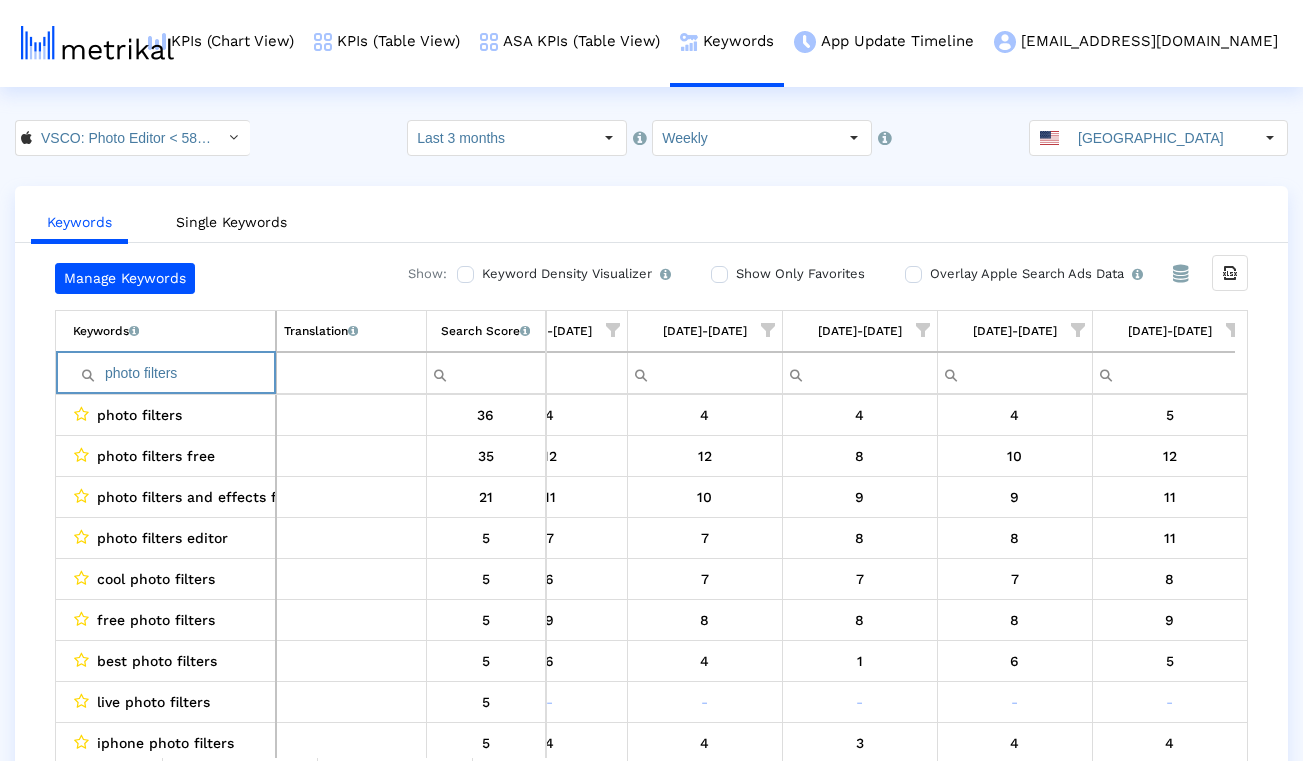 type on "photo filters" 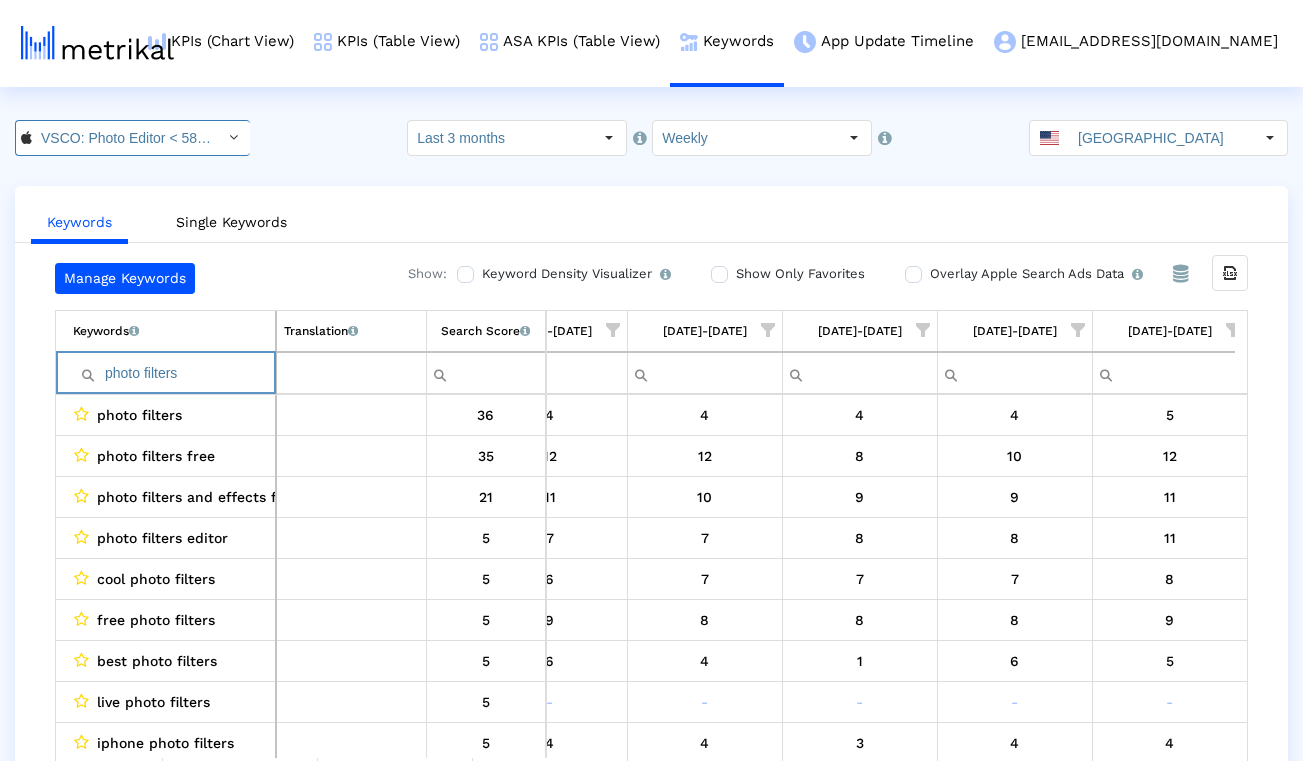 click on "VSCO: Photo Editor < 588013838 >" 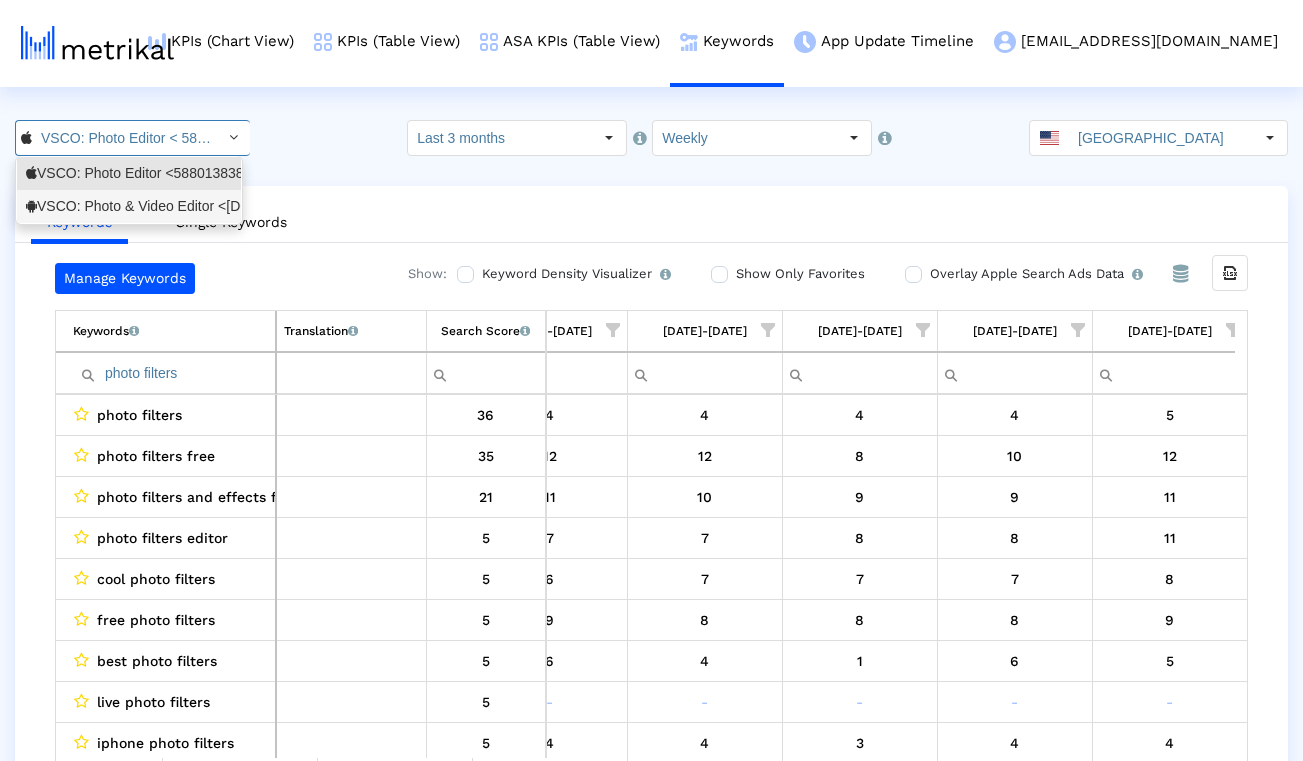click on "VSCO: Photo & Video Editor <[DOMAIN_NAME]>" at bounding box center (129, 206) 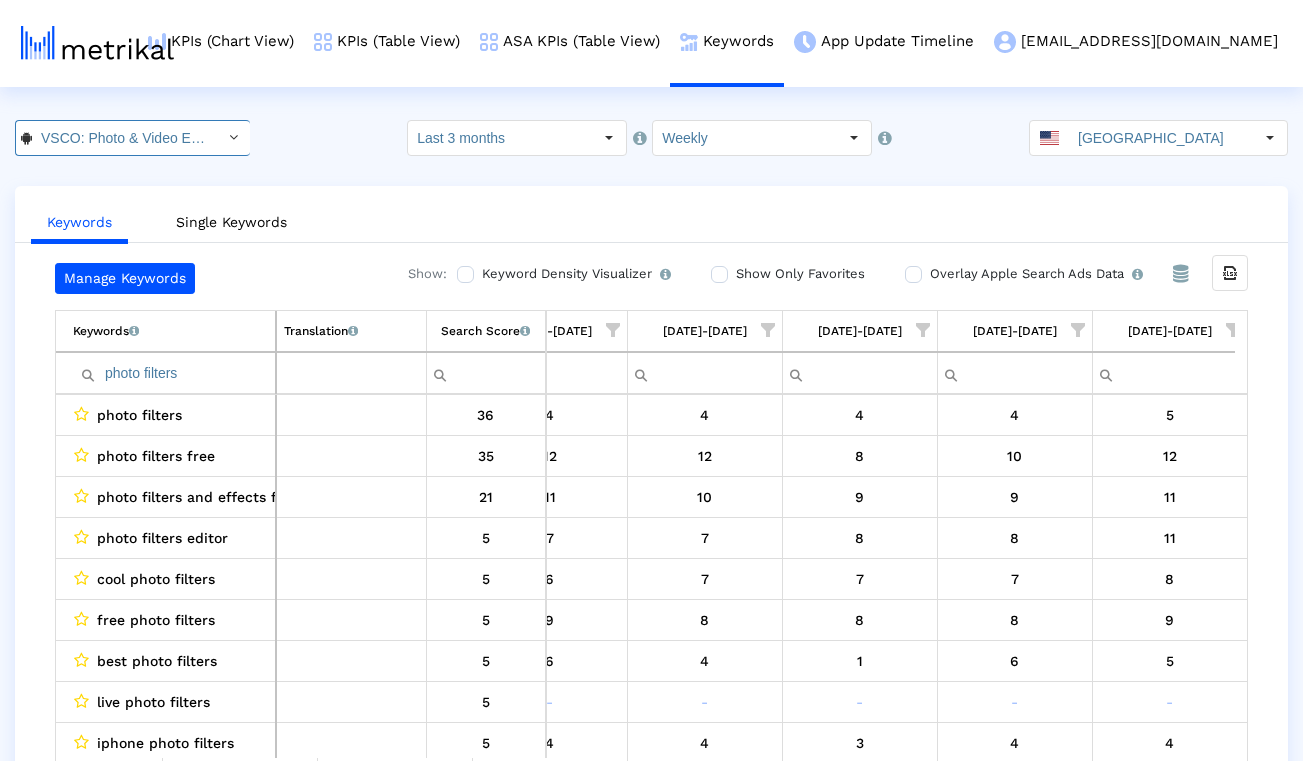 scroll, scrollTop: 0, scrollLeft: 136, axis: horizontal 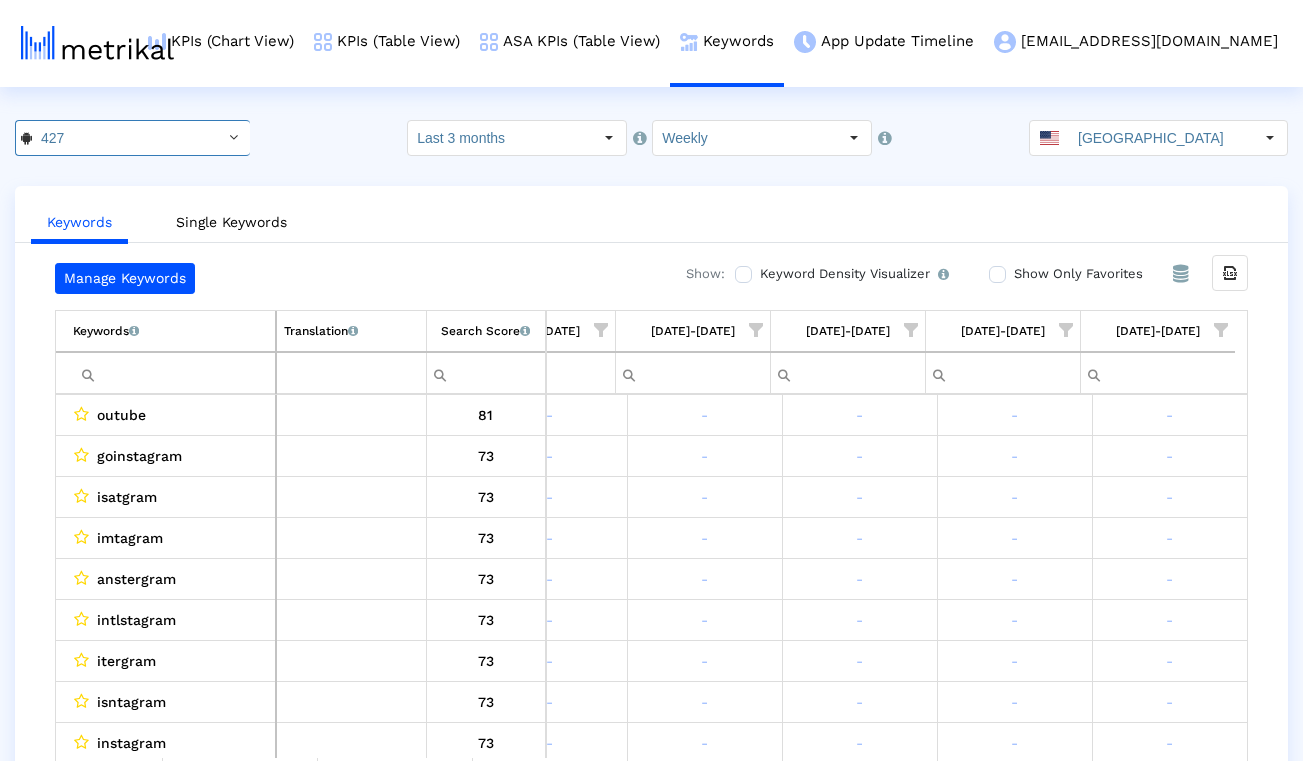 click at bounding box center [174, 373] 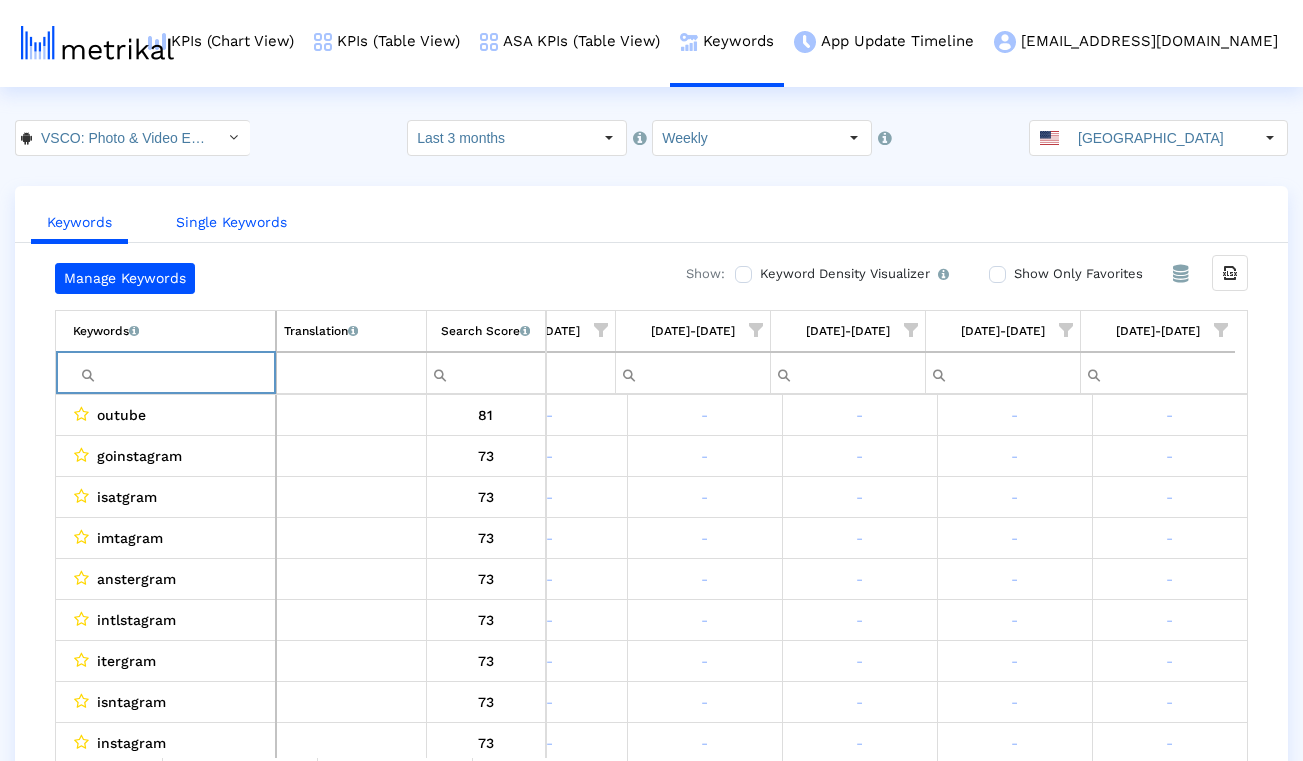 paste on "capcut" 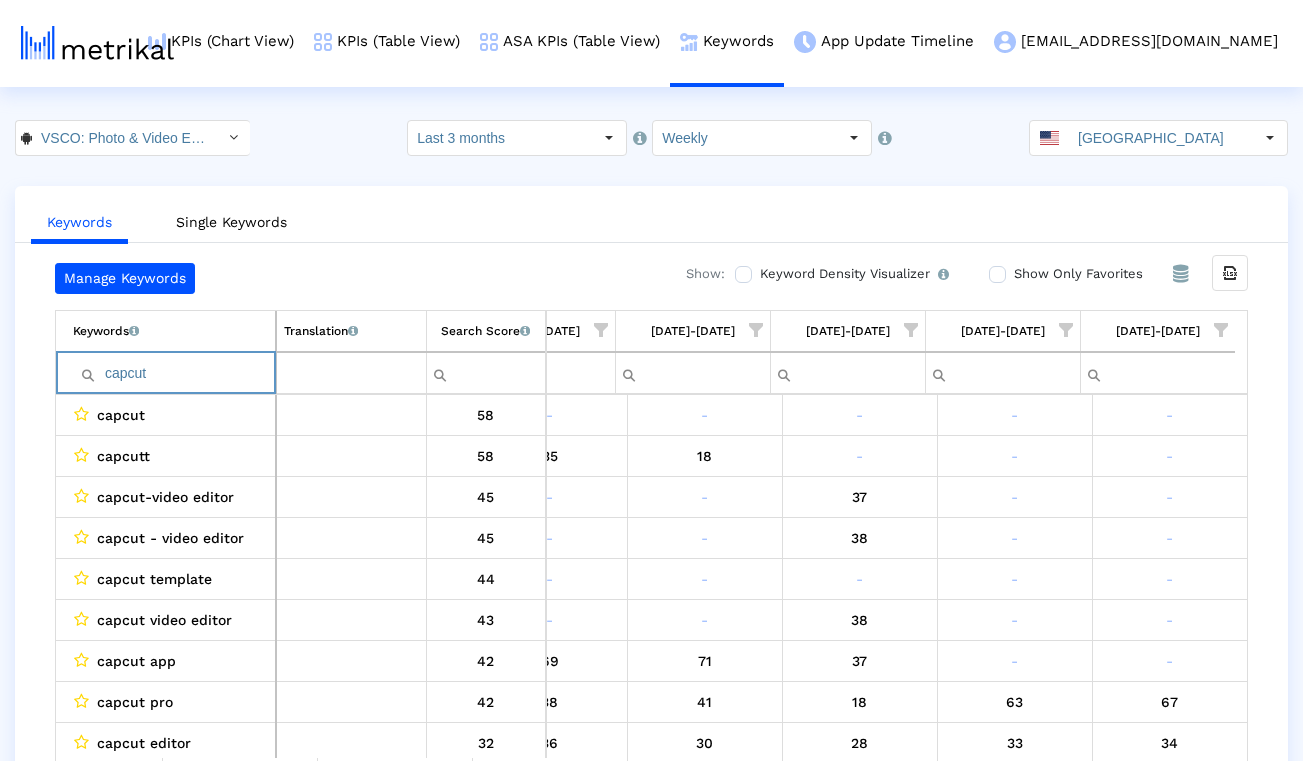 paste on "photoshop" 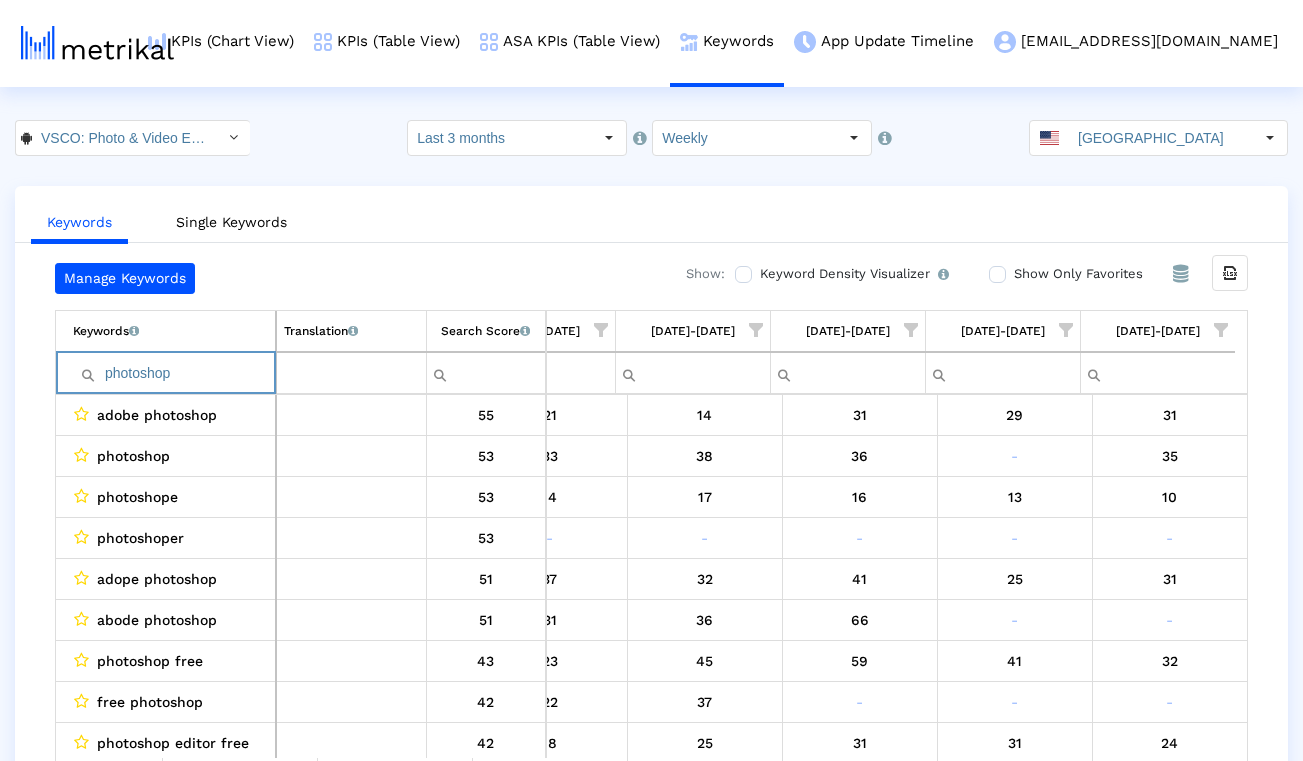 paste on "adobe illustrator" 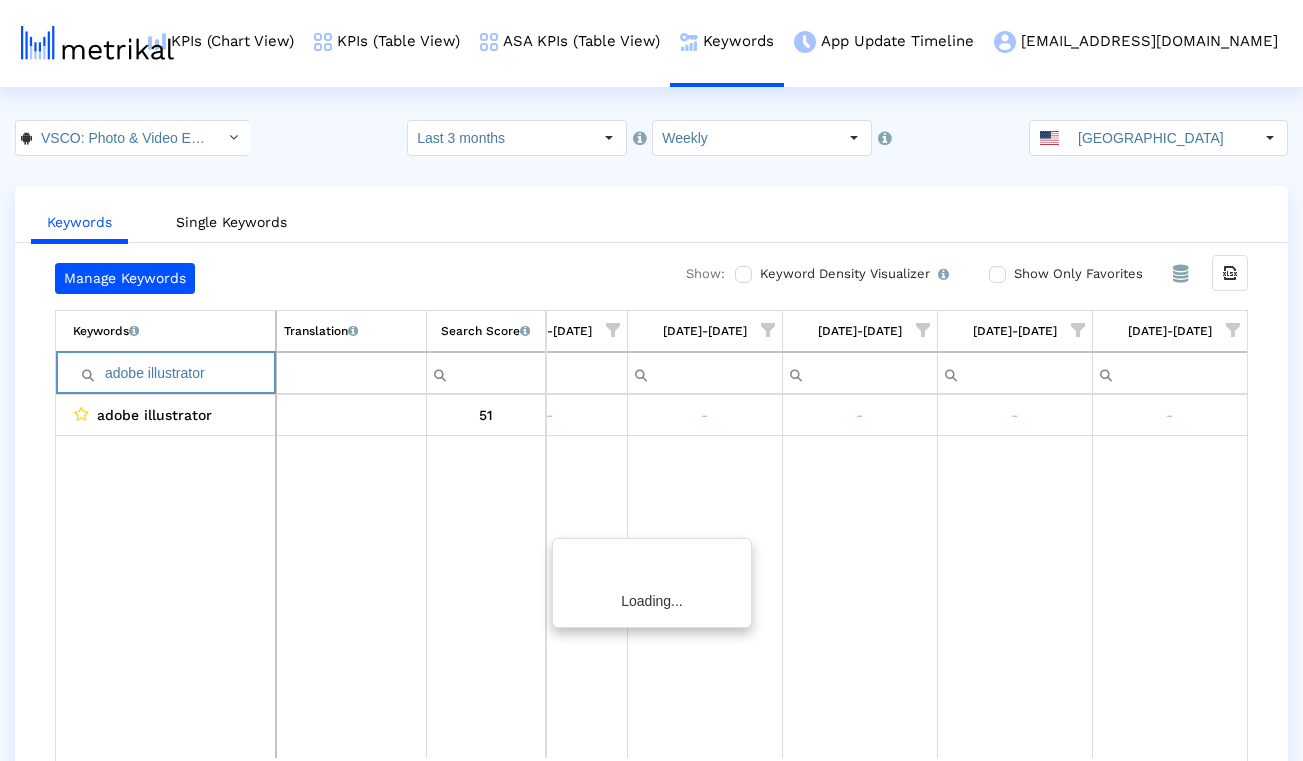 scroll, scrollTop: 0, scrollLeft: 1314, axis: horizontal 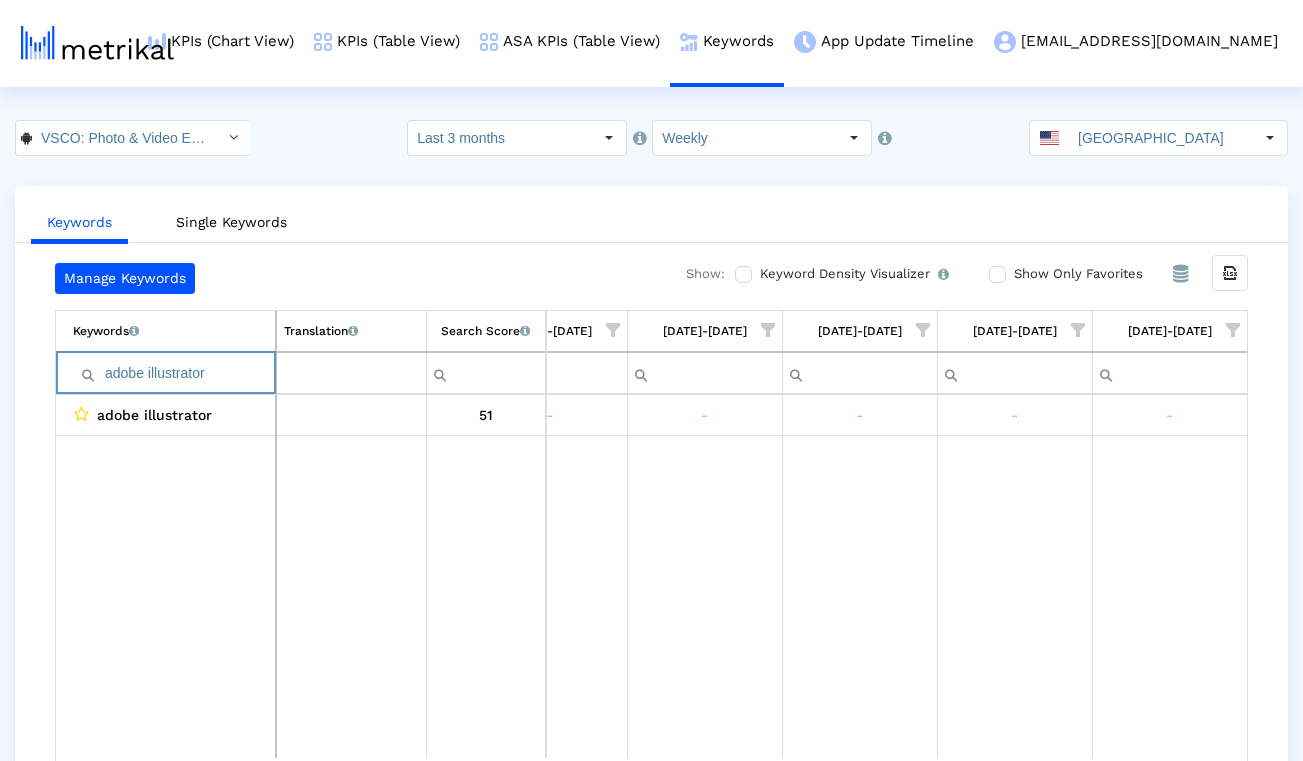 paste on "photo edi" 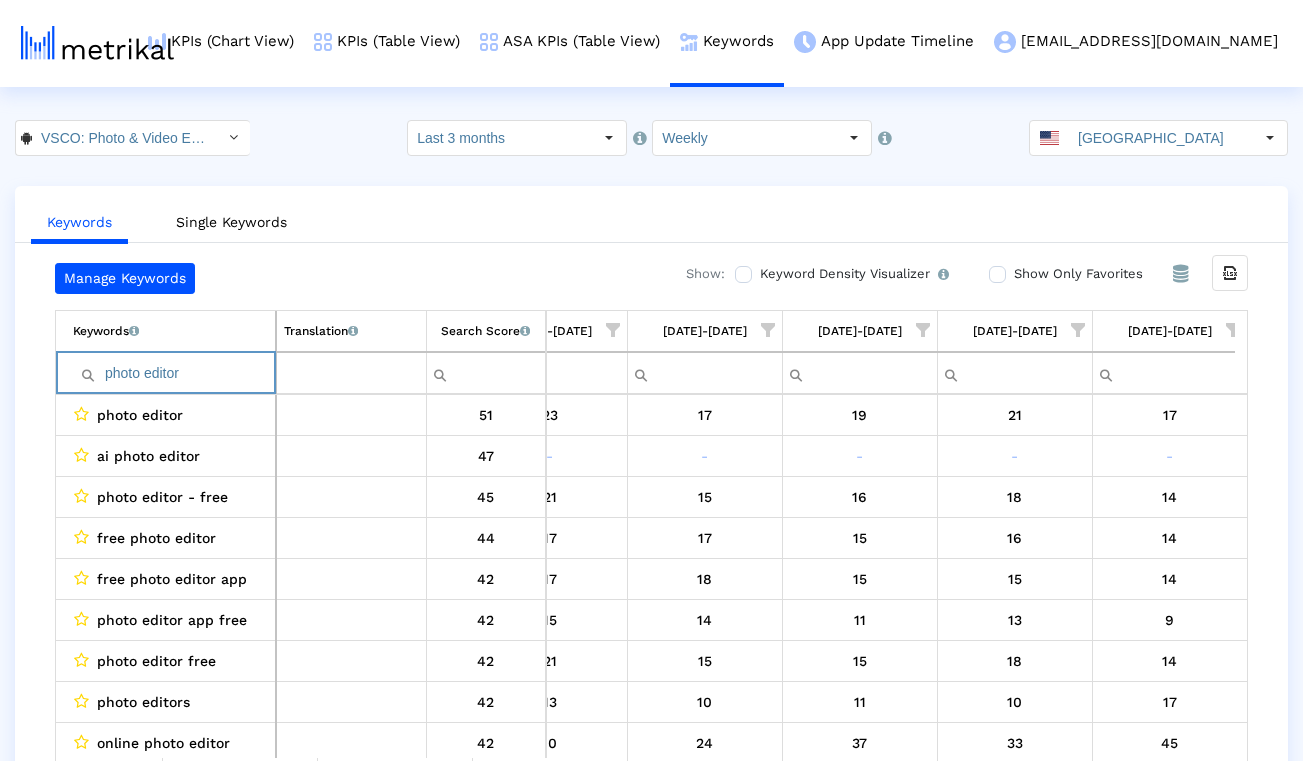 paste on "icsart" 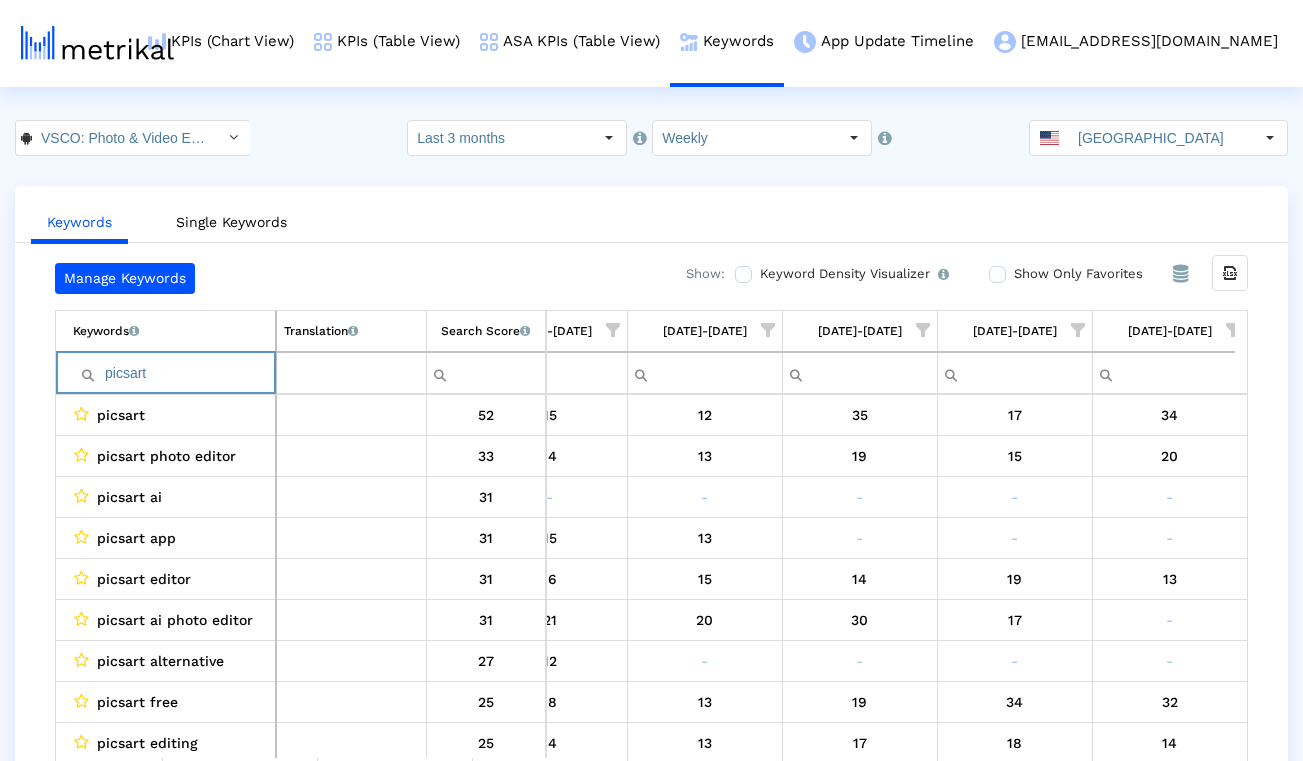 paste on "hoto edited" 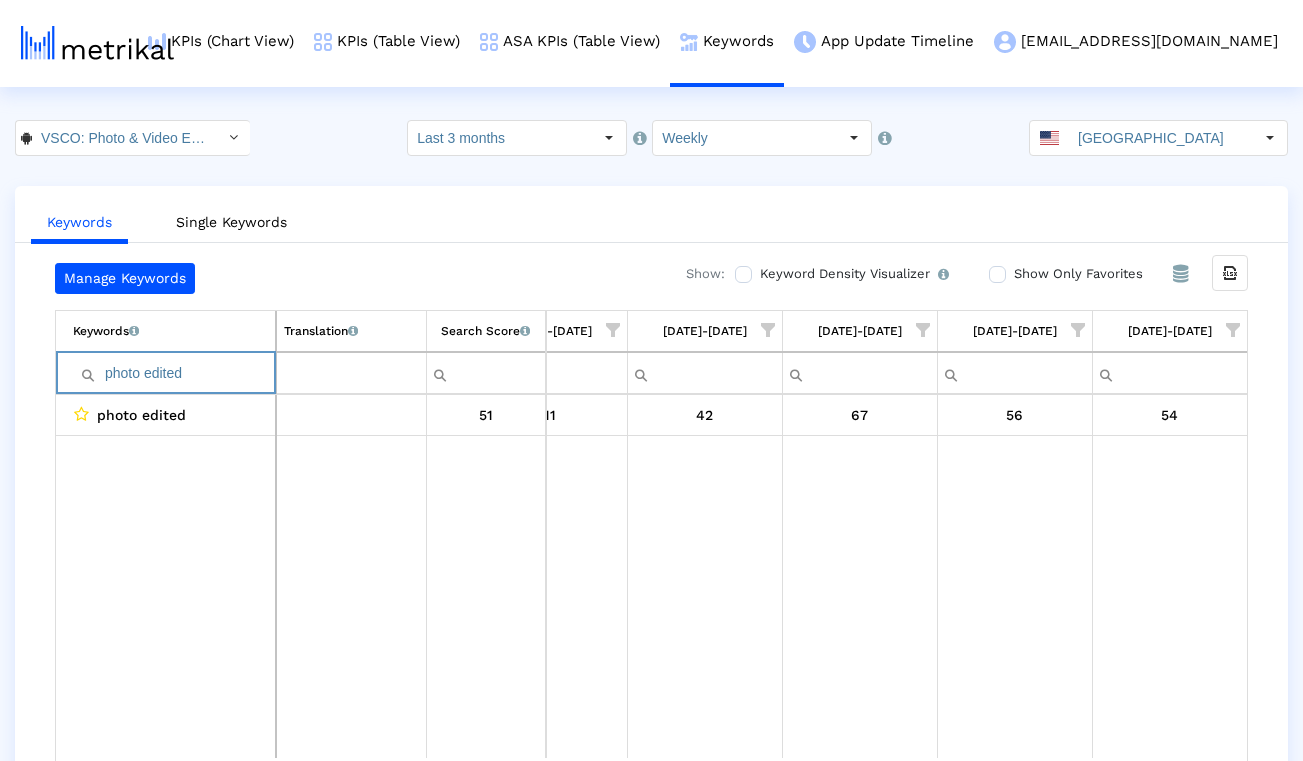 paste on "editor for photo" 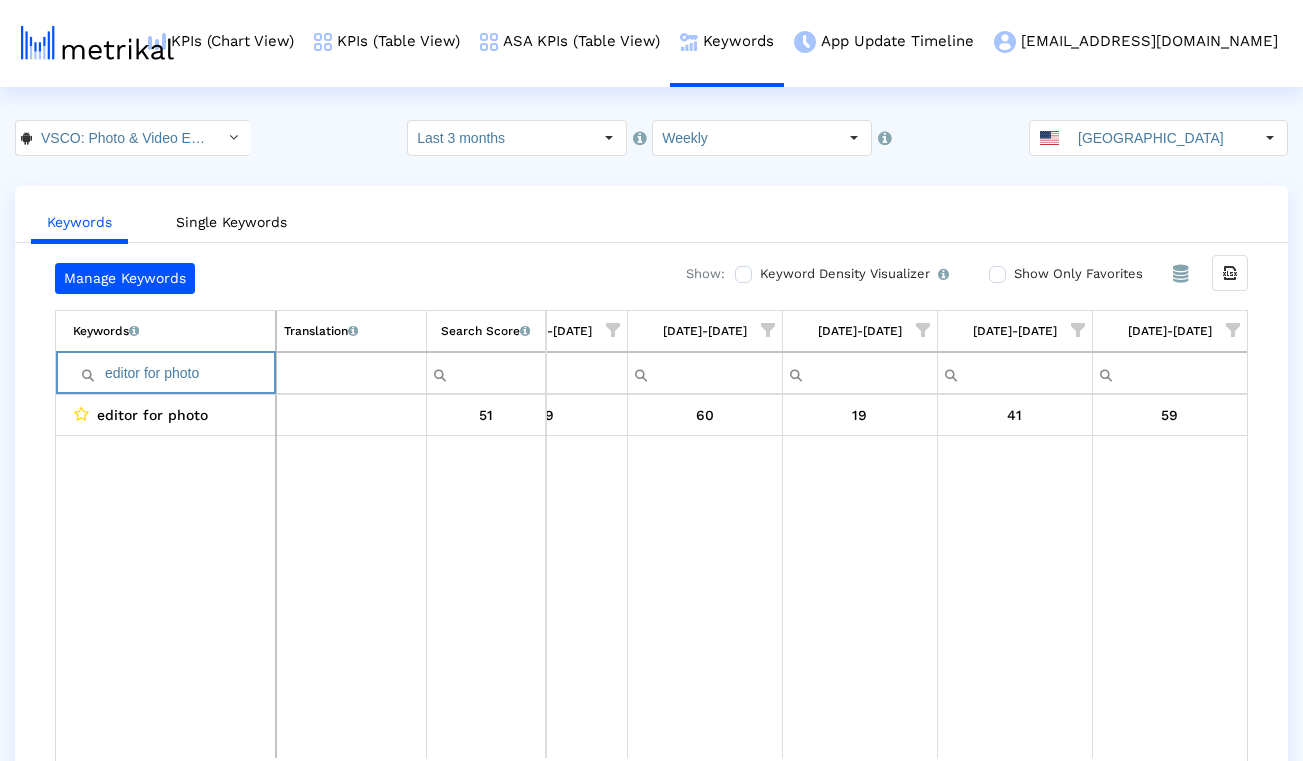 paste on "video editor" 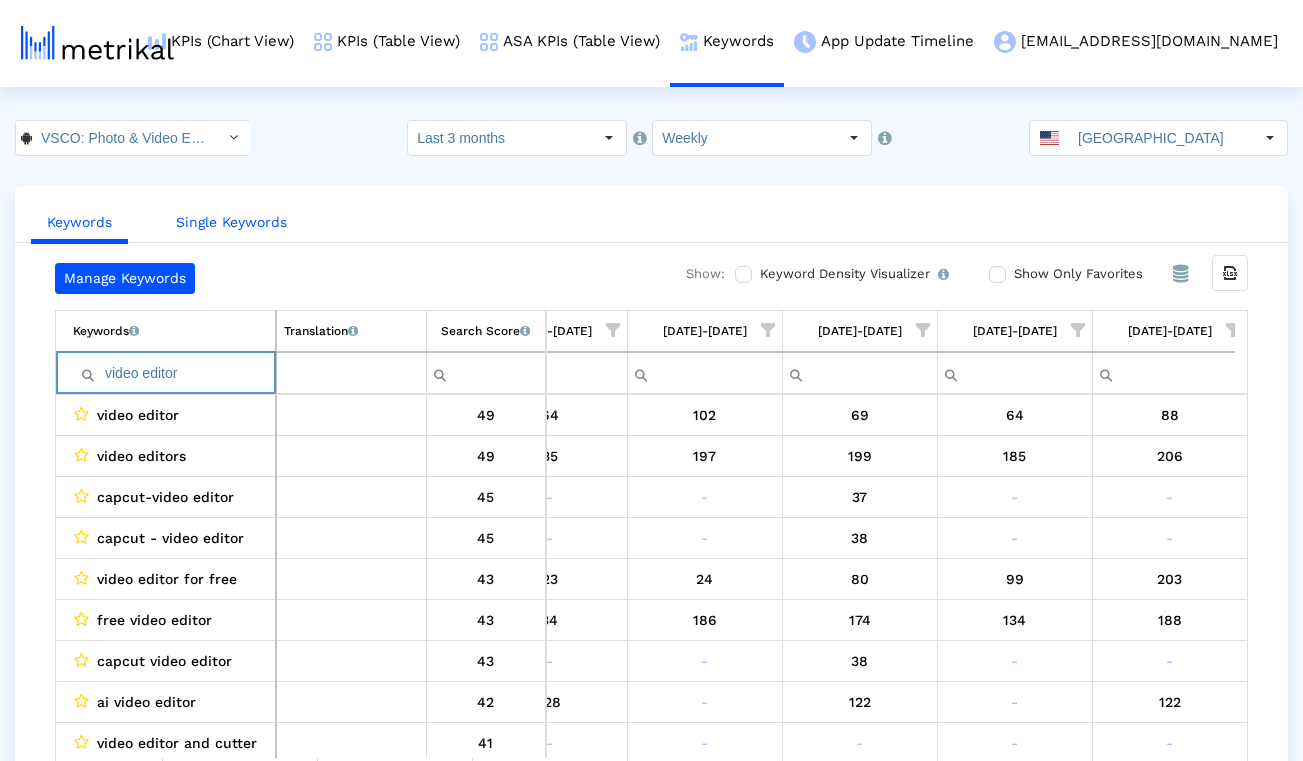 paste on "photoshop free" 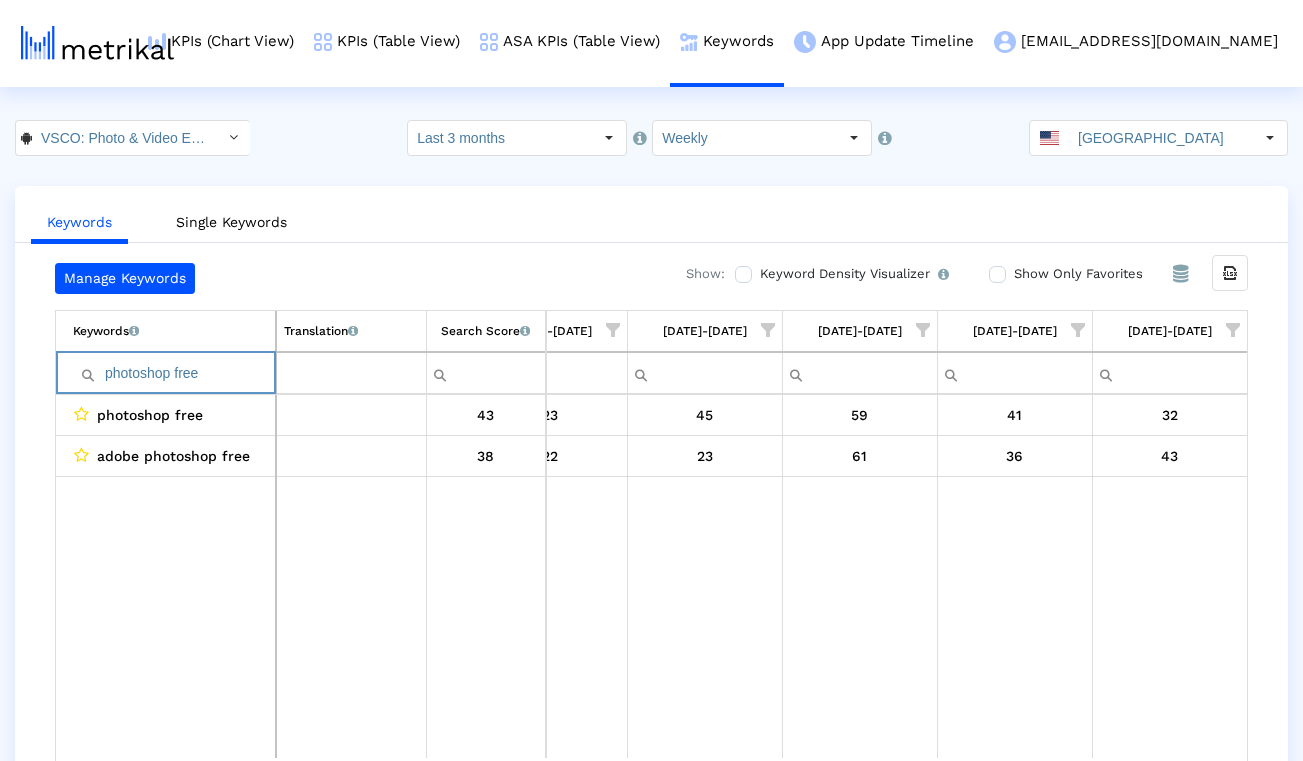paste on "35mm film" 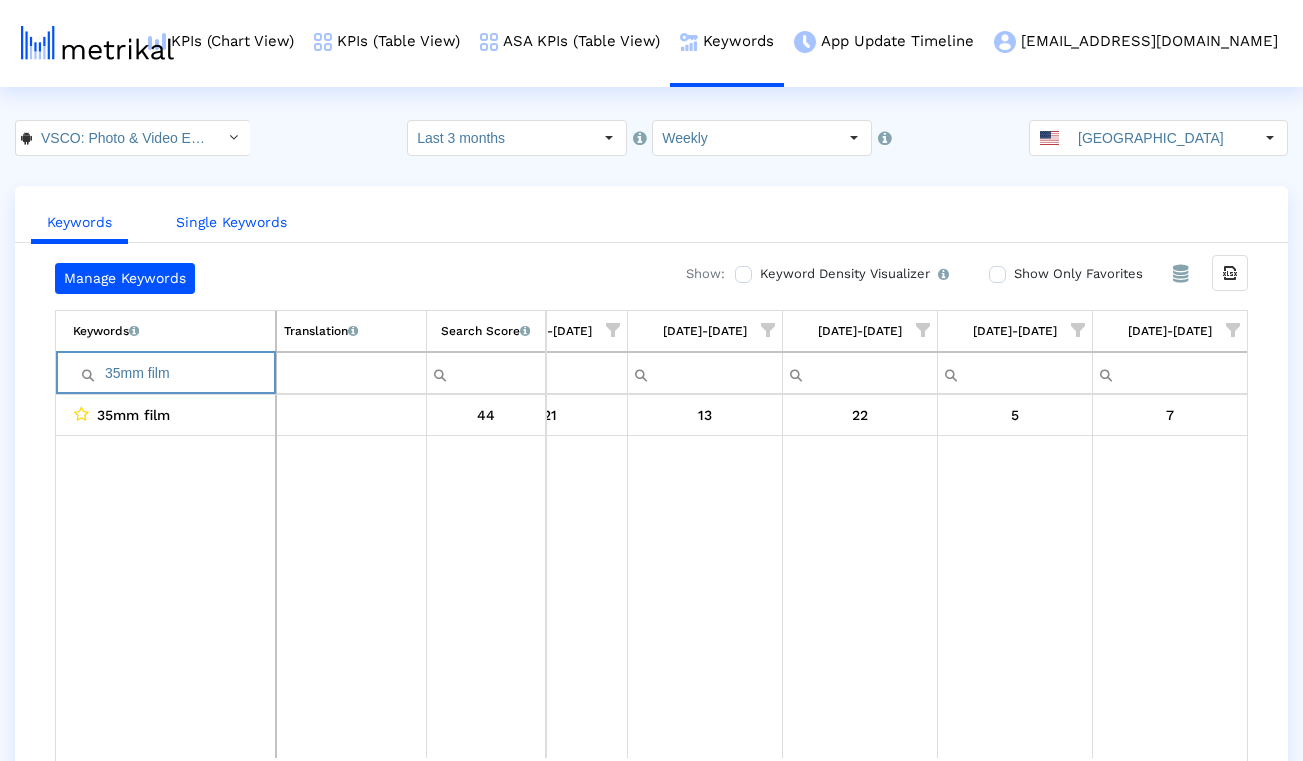 paste on "images editor" 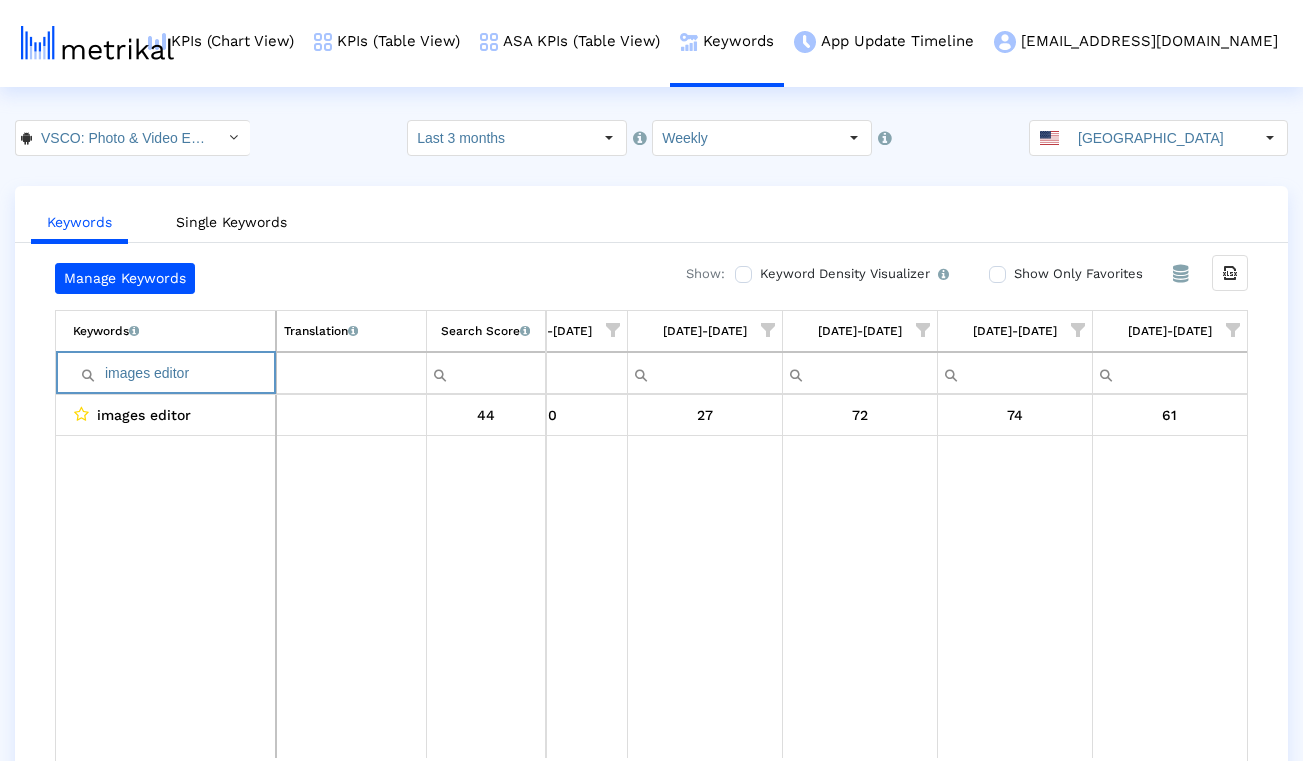 paste on "edit pictures free" 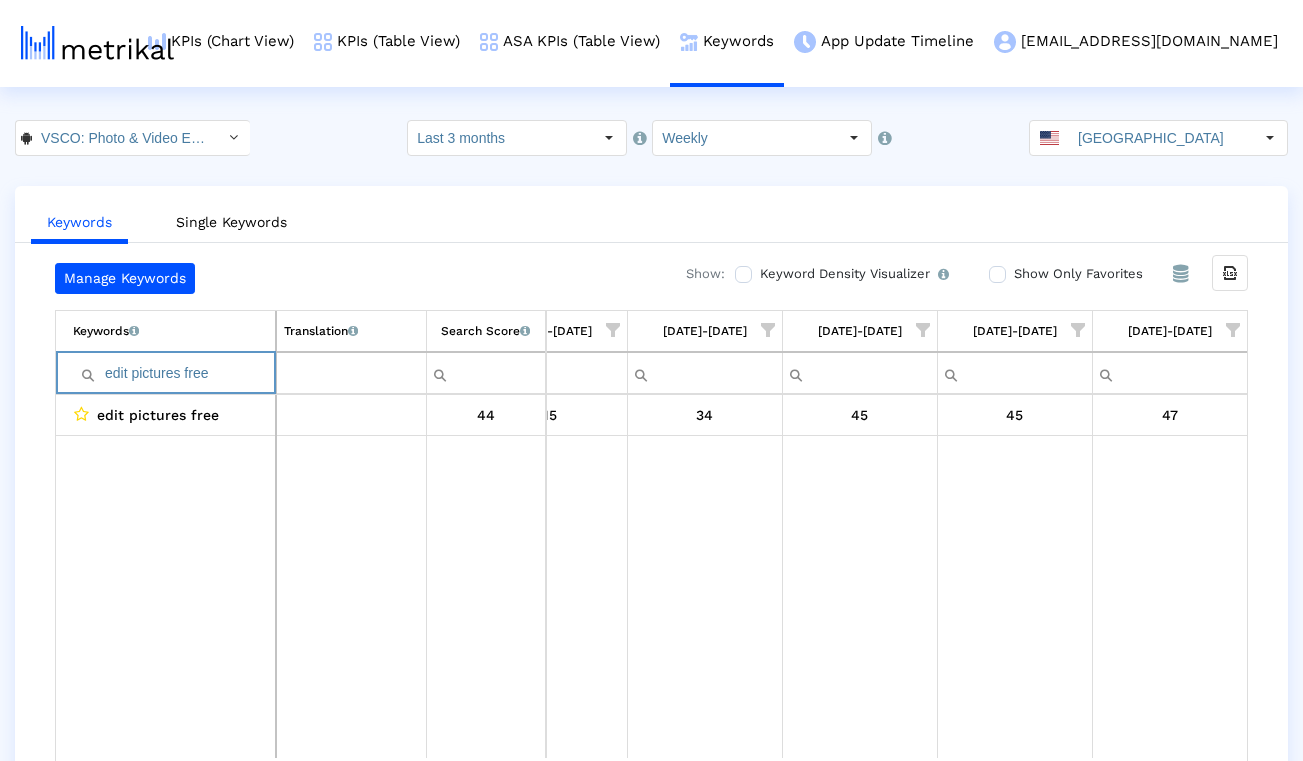paste on "camera app" 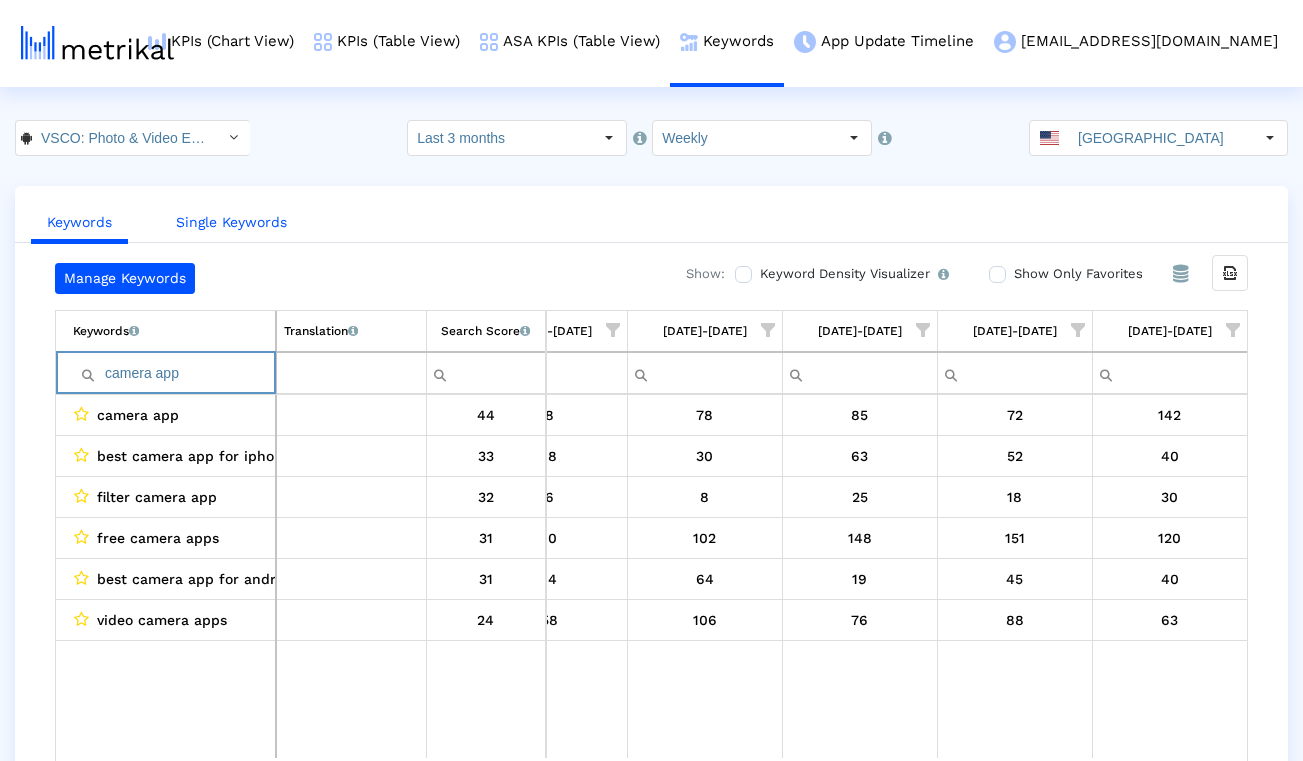 paste on "adobe lightroom" 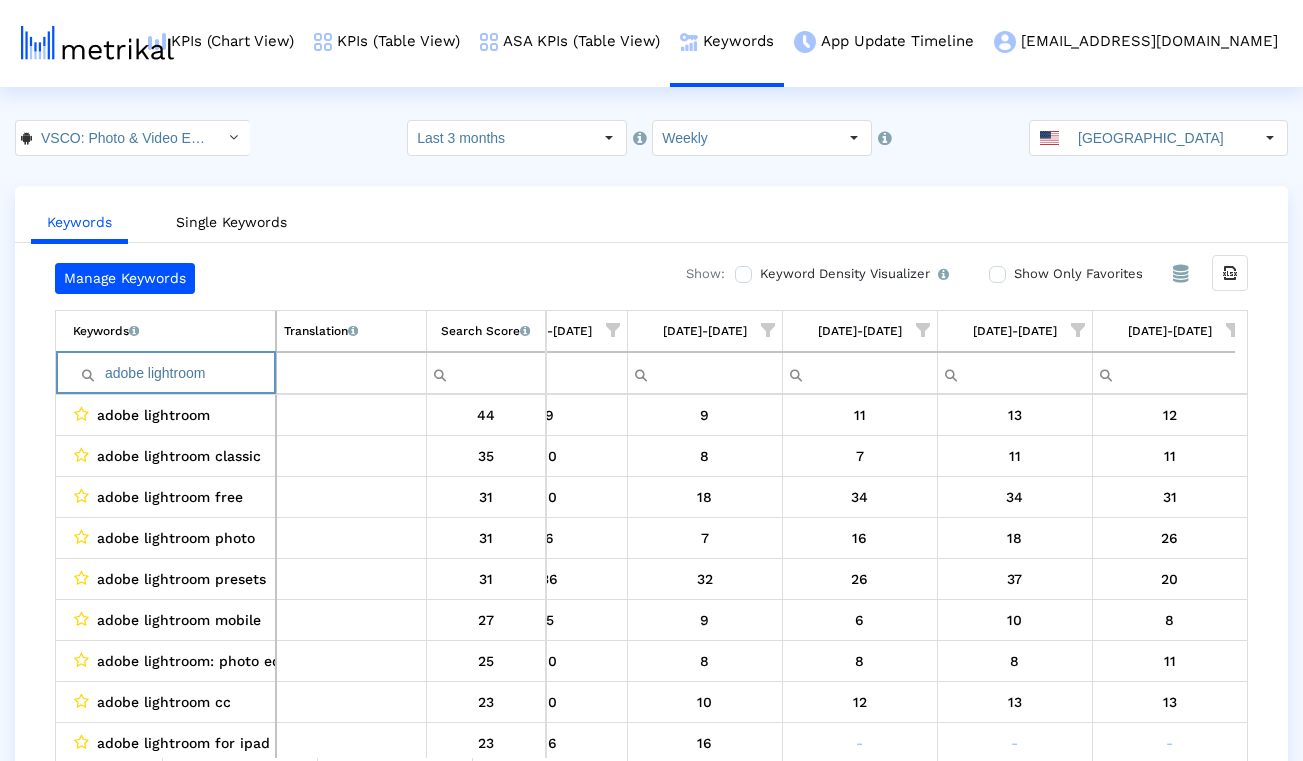 paste on "camera app" 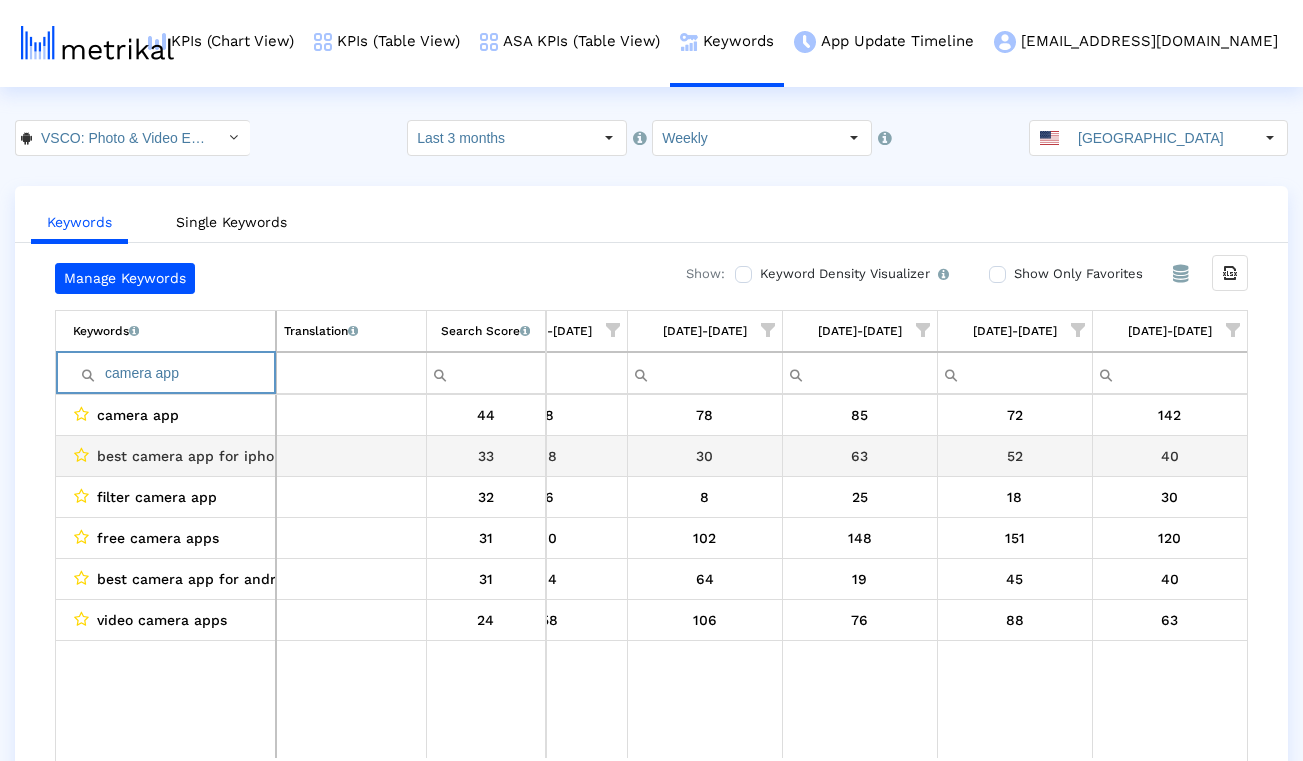 scroll, scrollTop: 0, scrollLeft: 1015, axis: horizontal 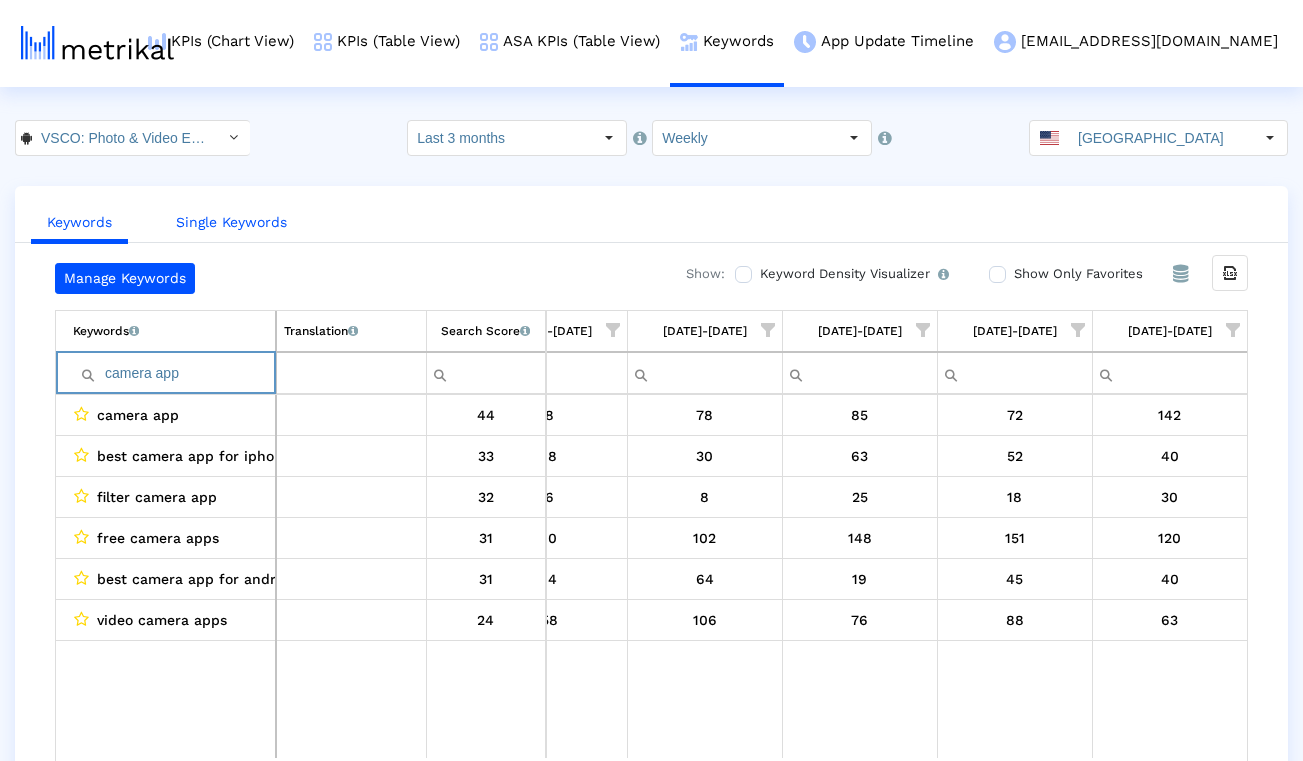 paste on "edits for pictures" 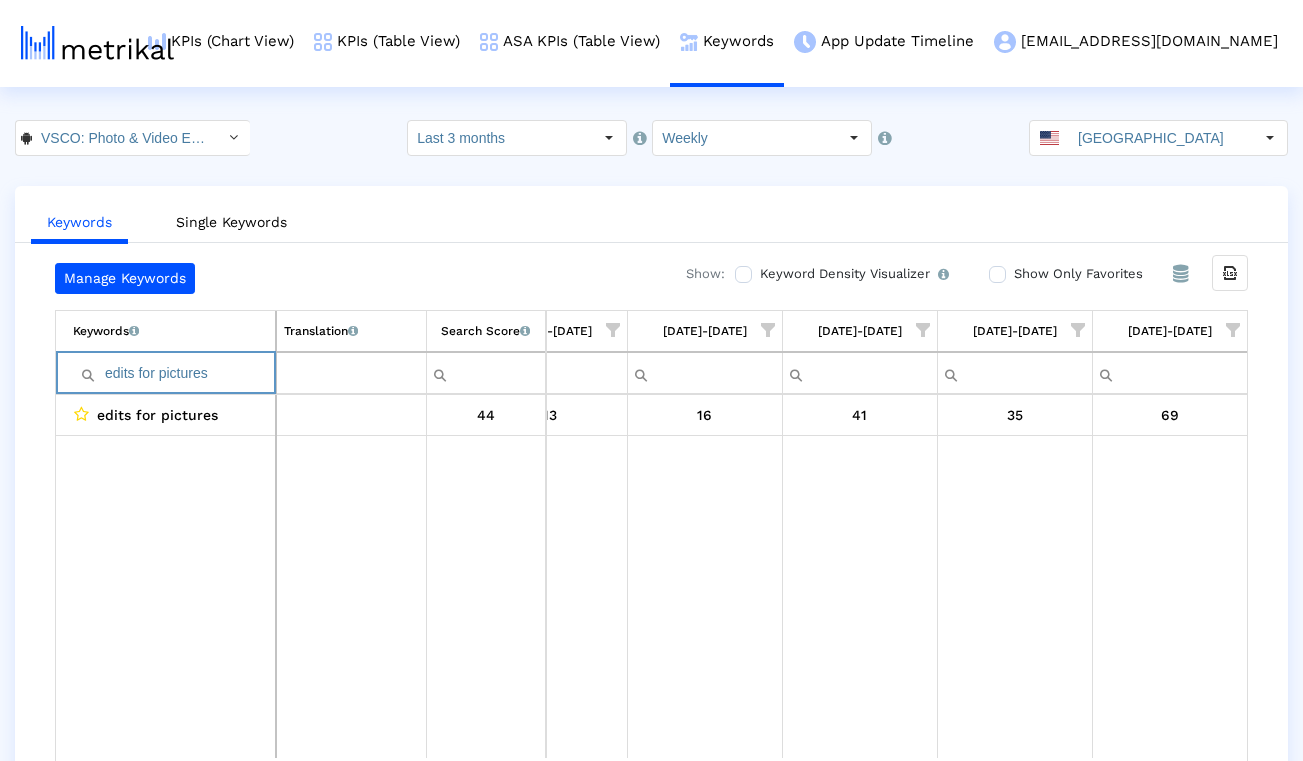 paste on "best photo editing app" 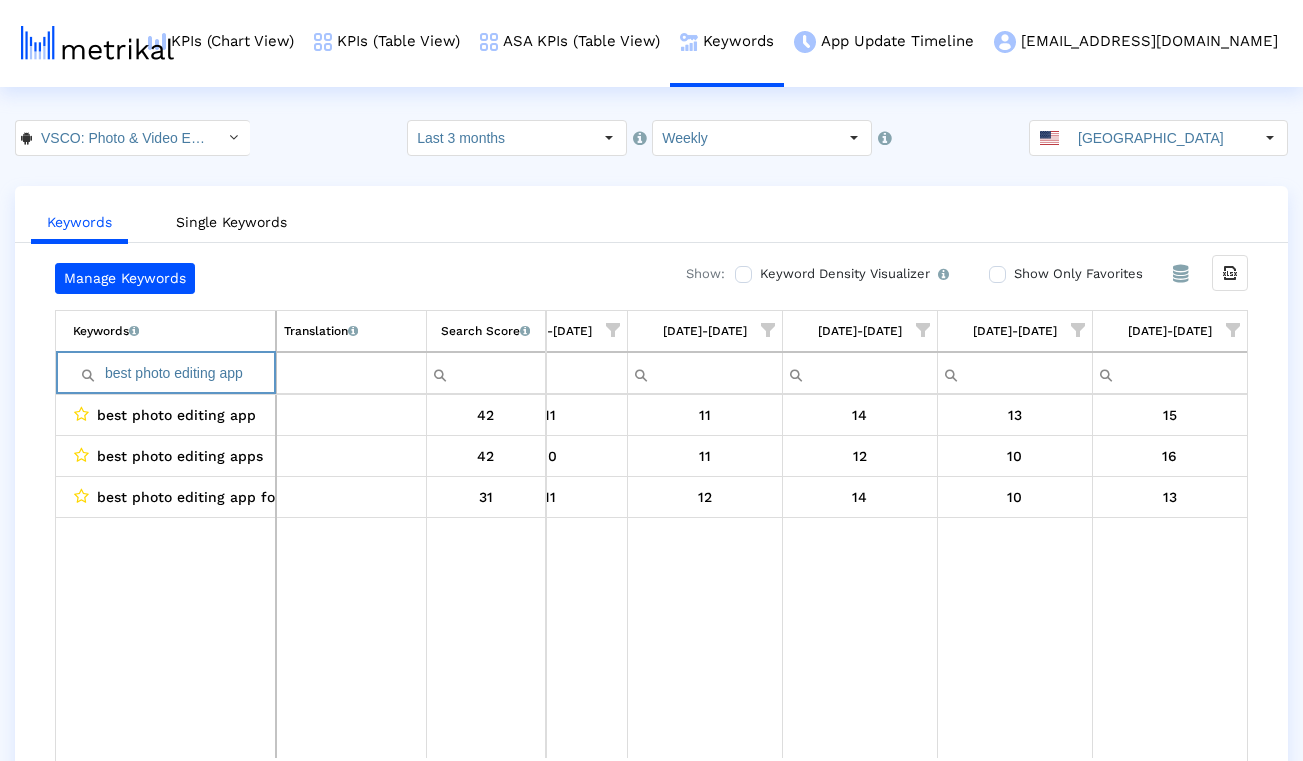 paste on "darkroom" 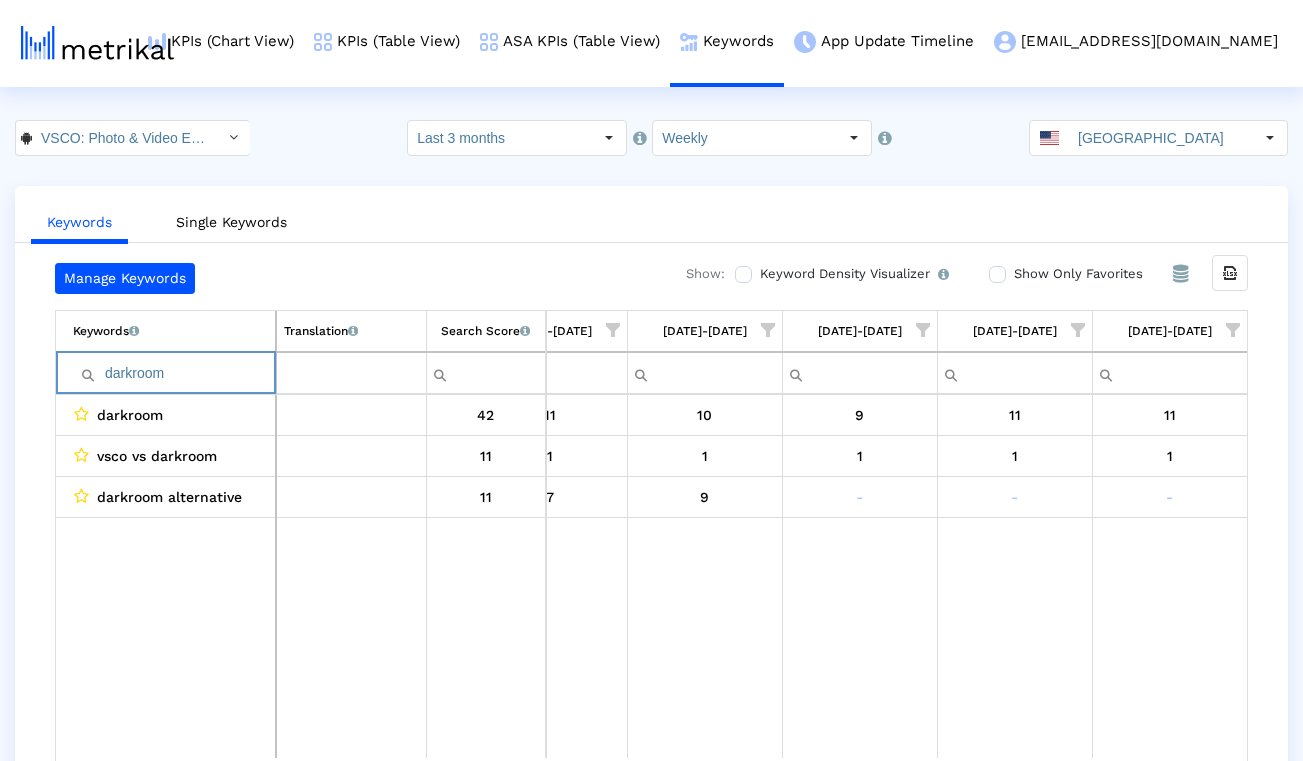 paste on "filter pictures" 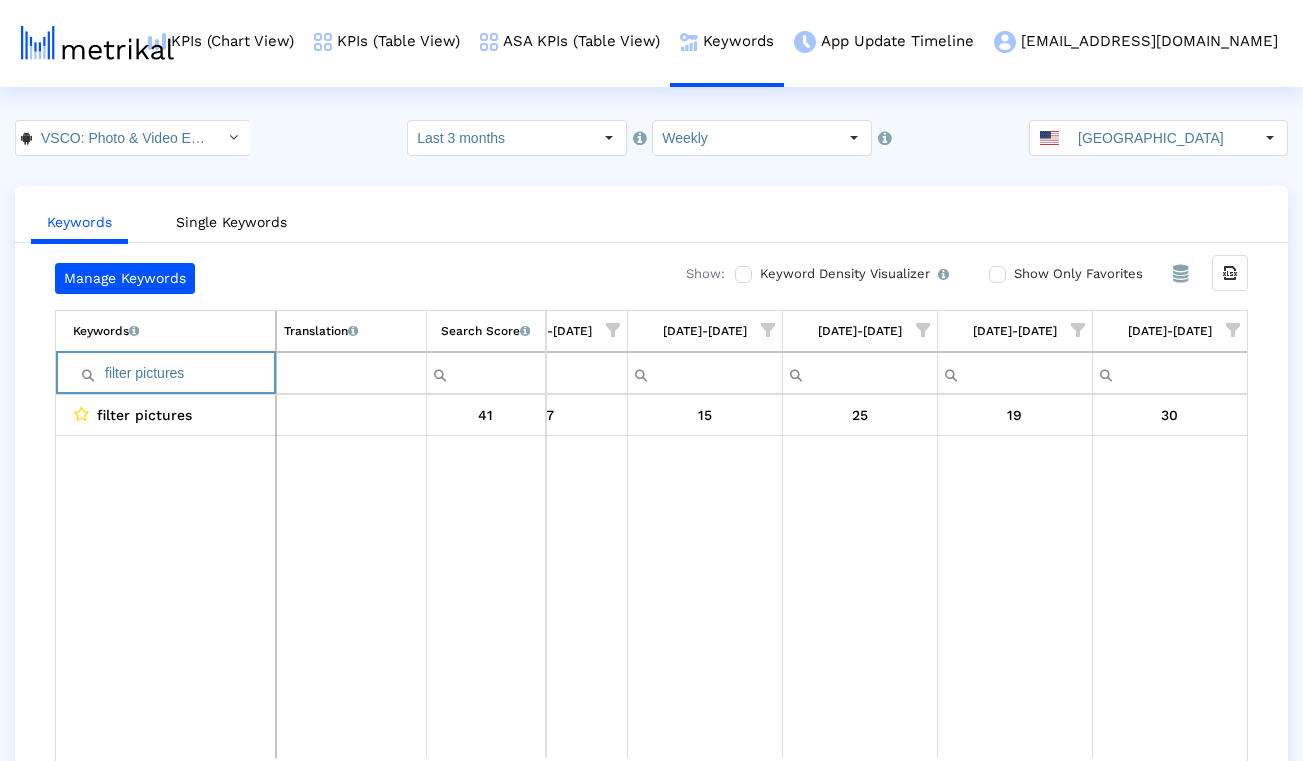 paste on "snapseed" 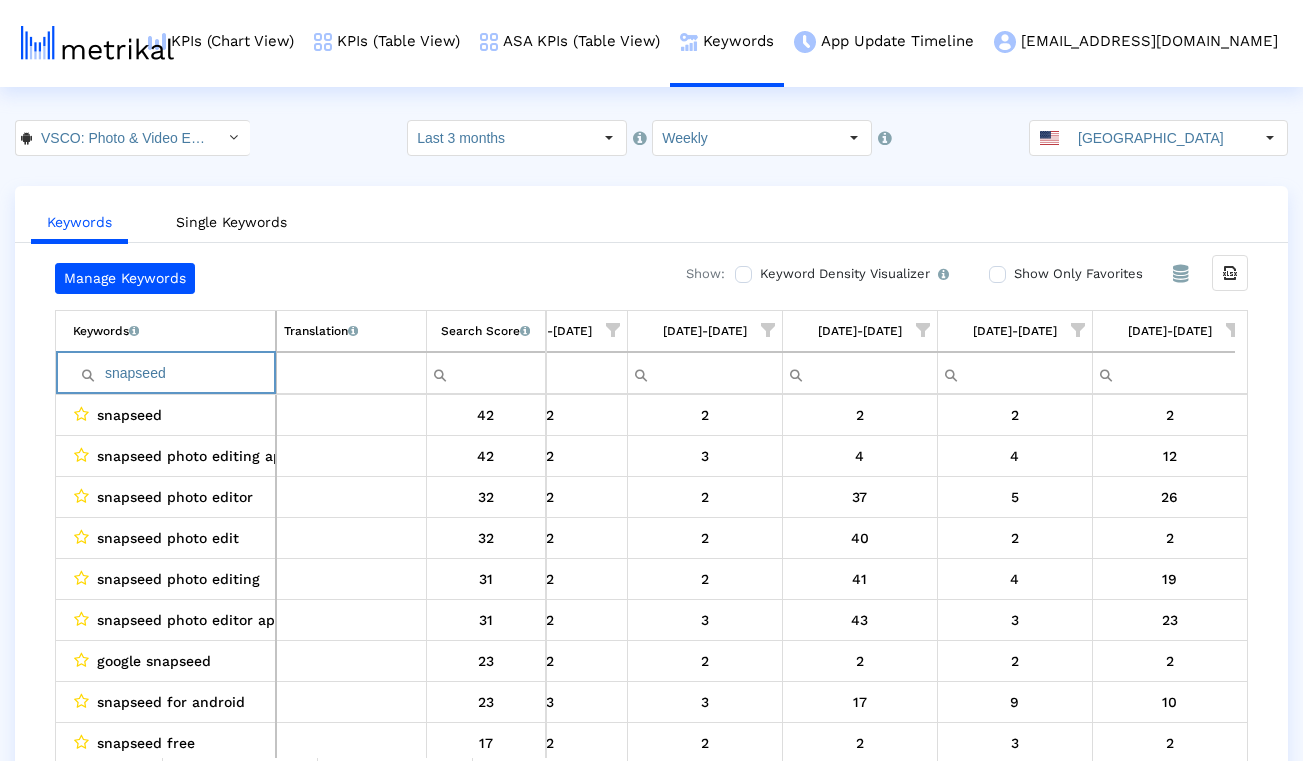 type on "snapseed" 